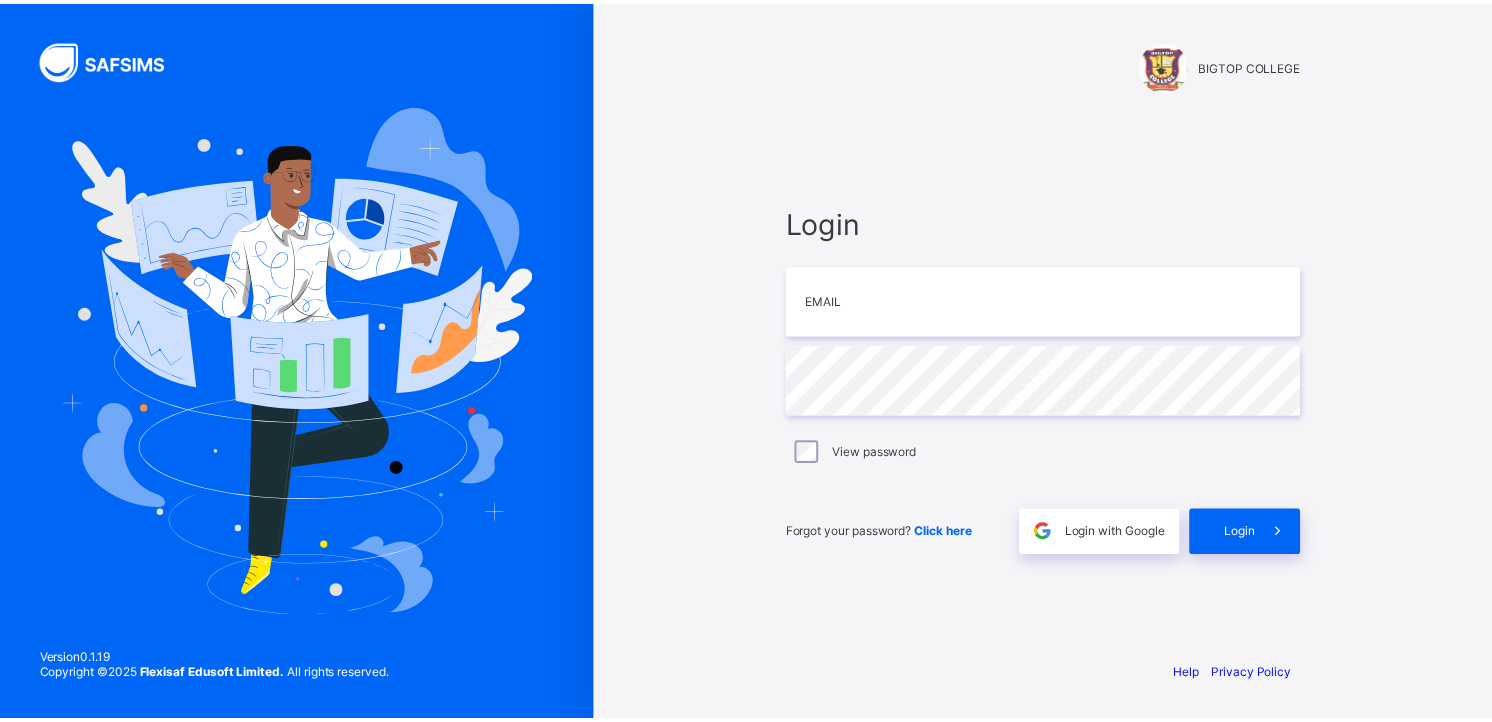 scroll, scrollTop: 0, scrollLeft: 0, axis: both 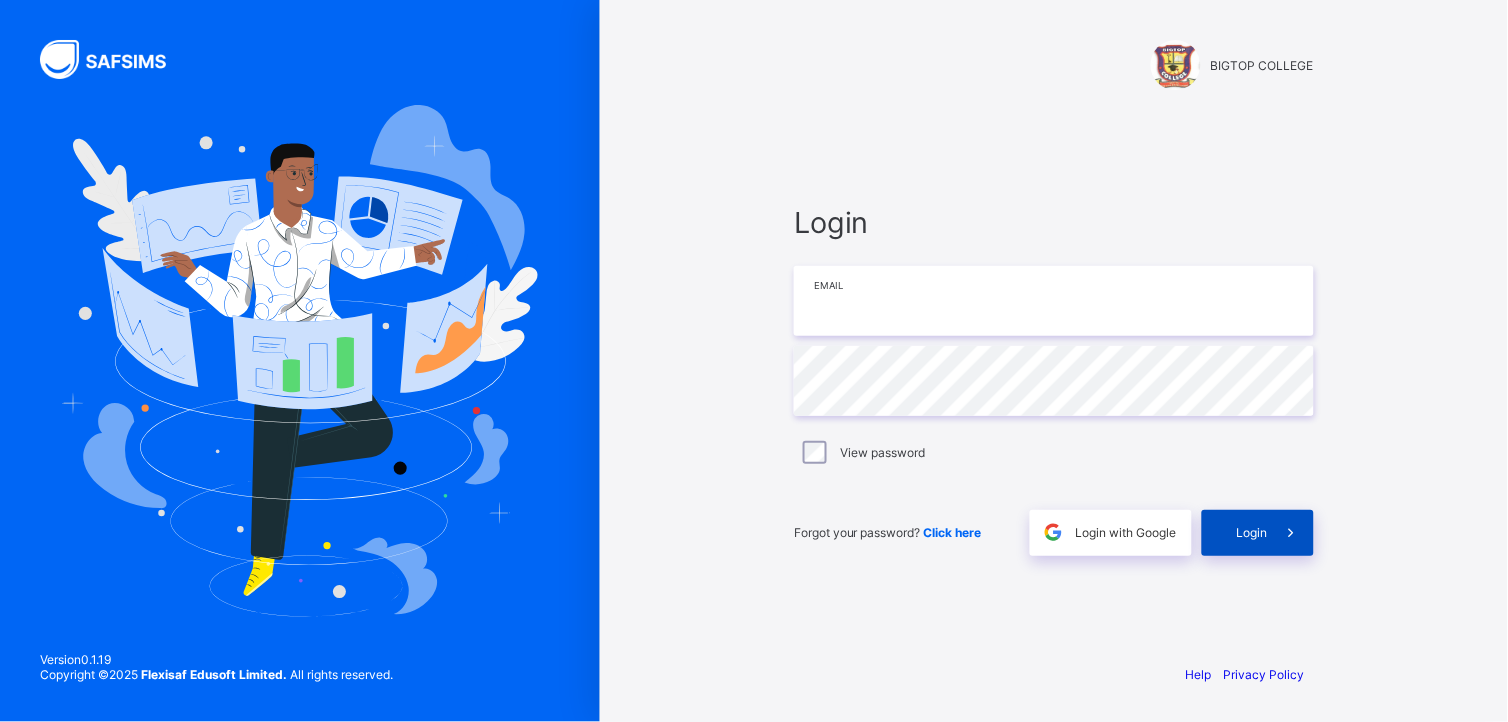 type on "**********" 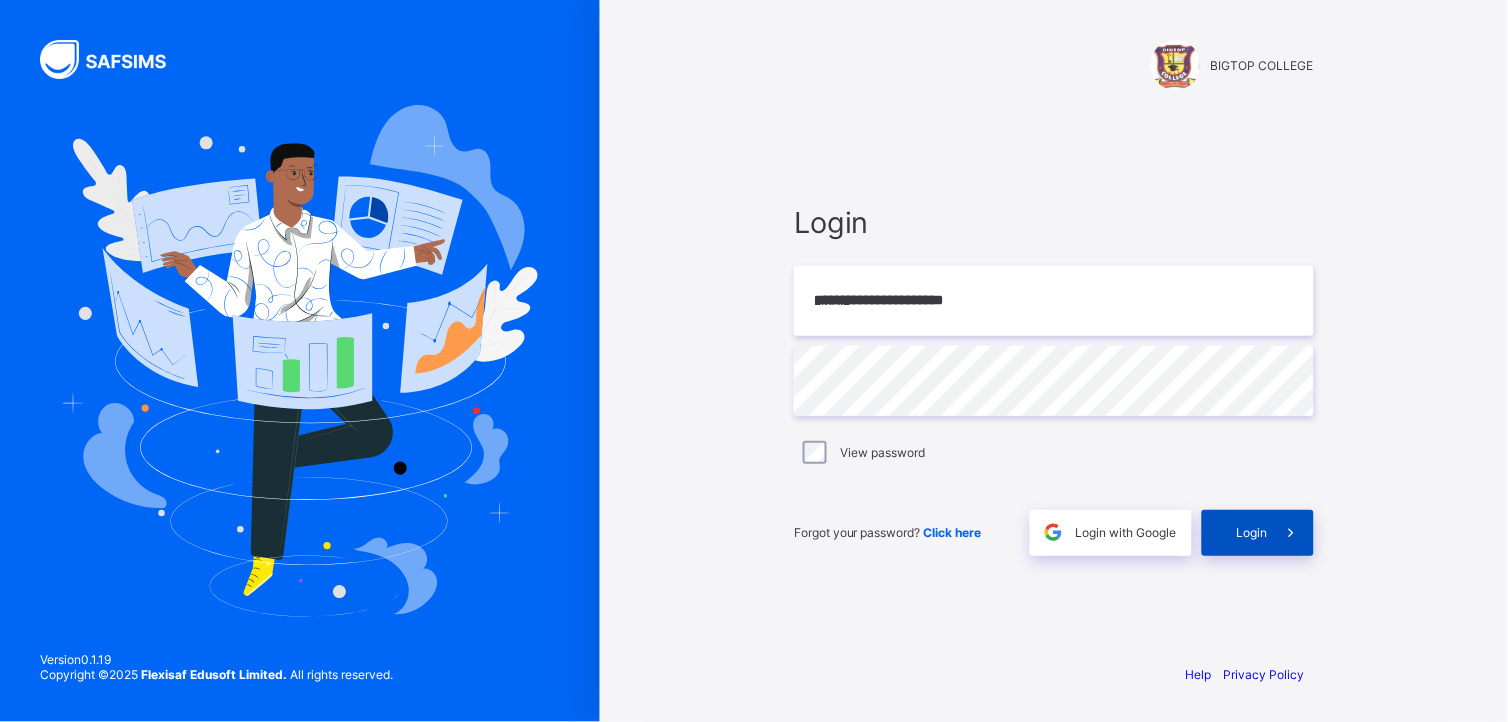click on "Login" at bounding box center (1258, 533) 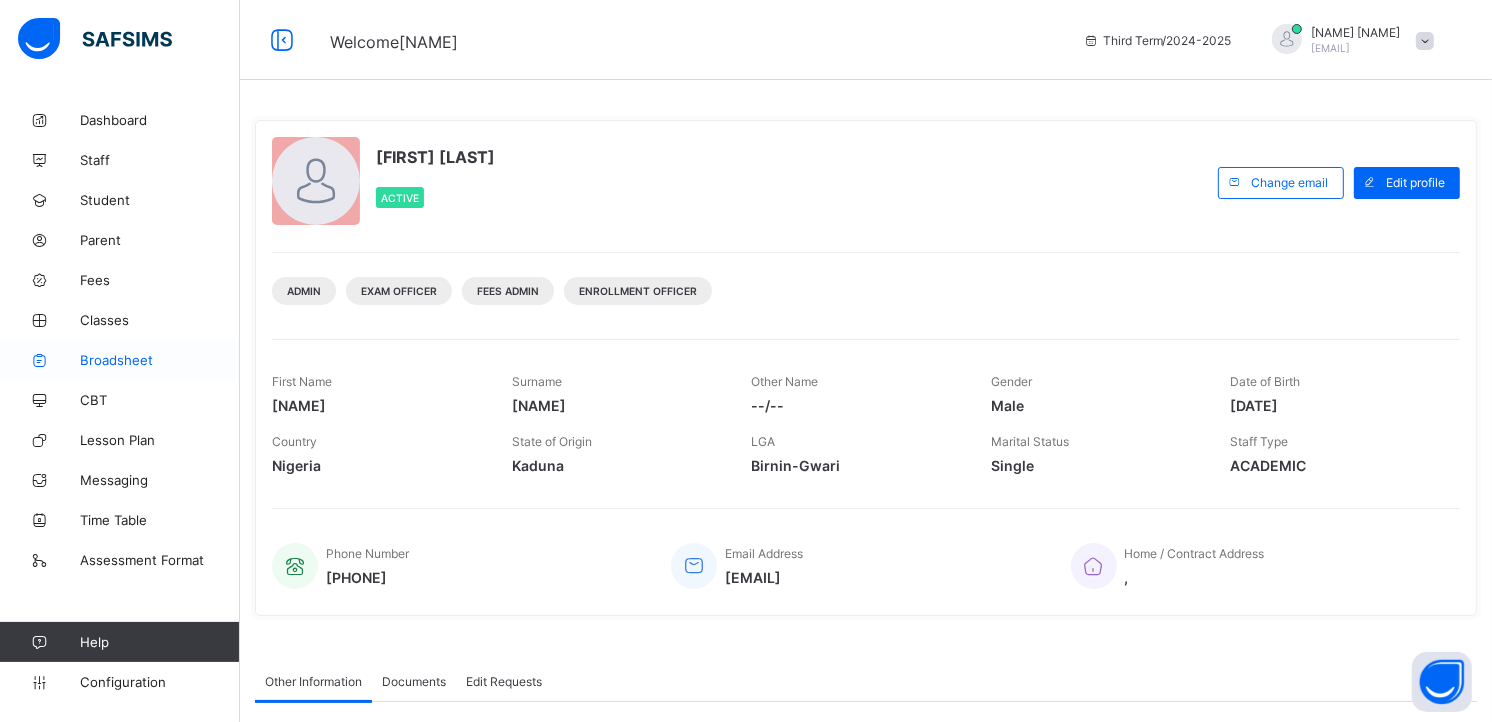 click on "Broadsheet" at bounding box center [160, 360] 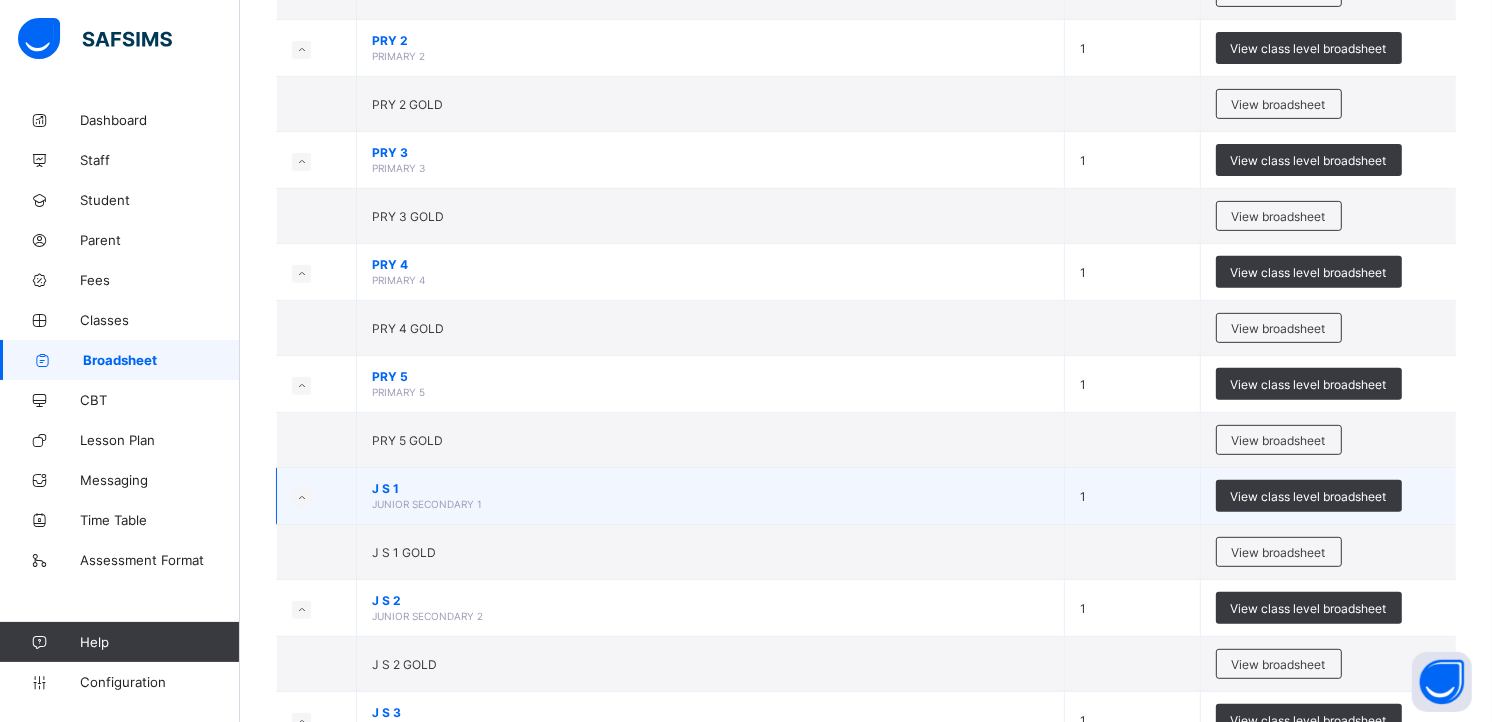 scroll, scrollTop: 711, scrollLeft: 0, axis: vertical 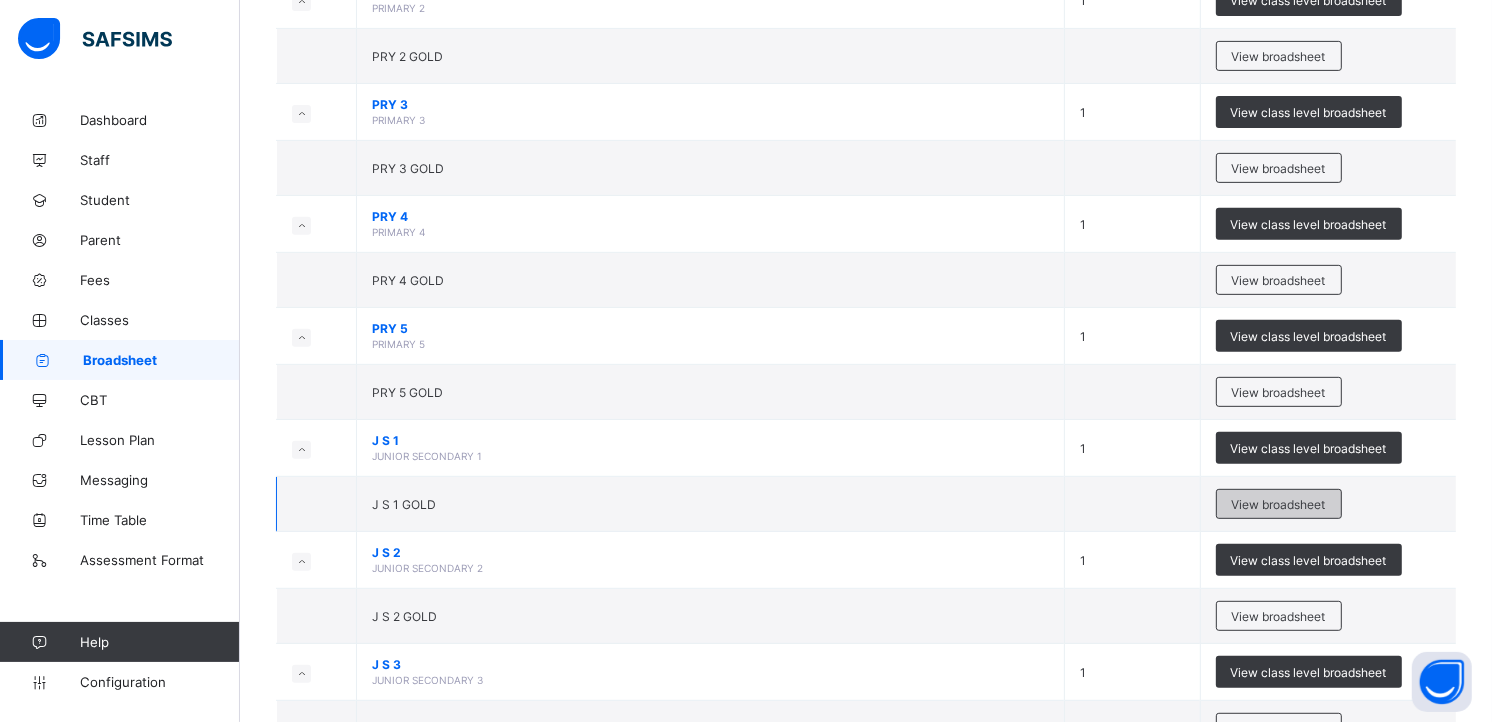click on "View broadsheet" at bounding box center [1279, 504] 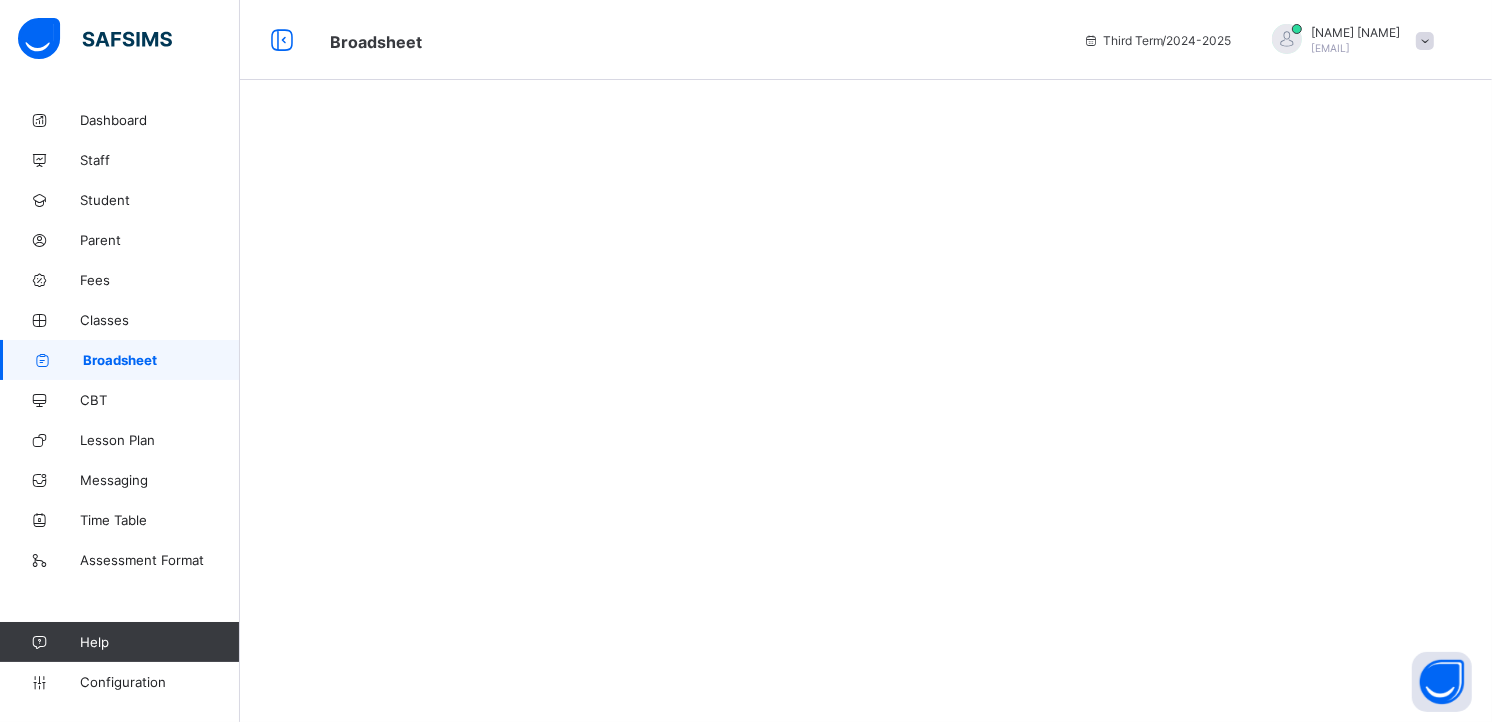 scroll, scrollTop: 0, scrollLeft: 0, axis: both 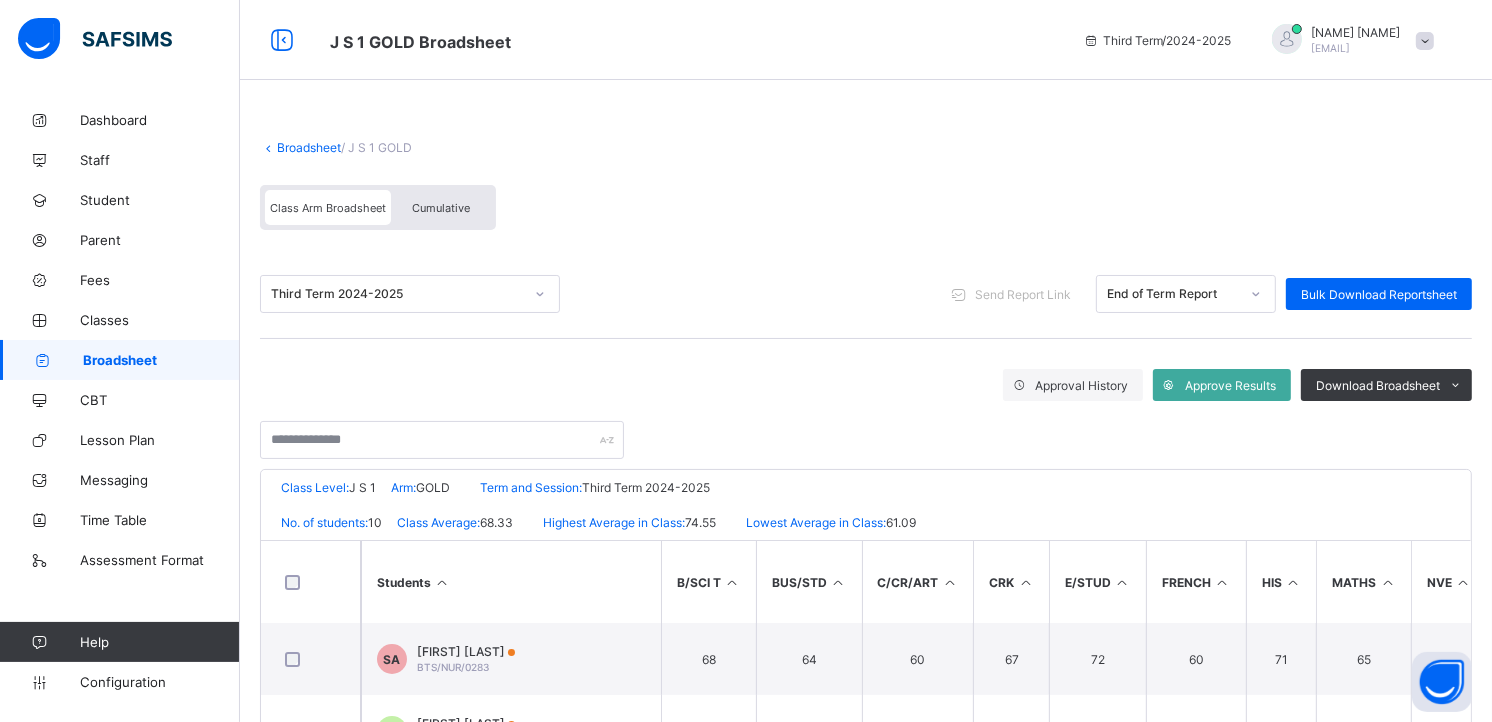 click on "Approval History  Approve Results Download Broadsheet PDF Excel sheet" at bounding box center (866, 385) 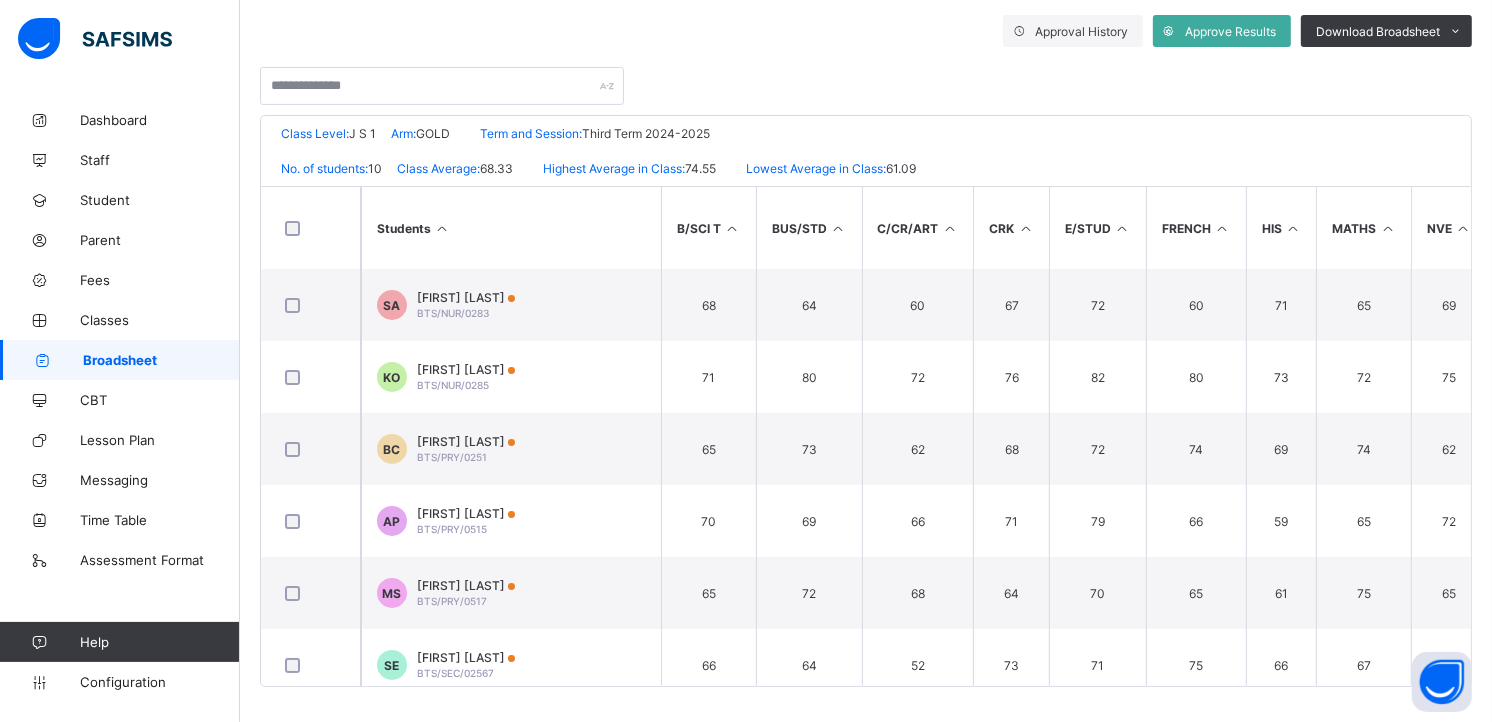 scroll, scrollTop: 356, scrollLeft: 0, axis: vertical 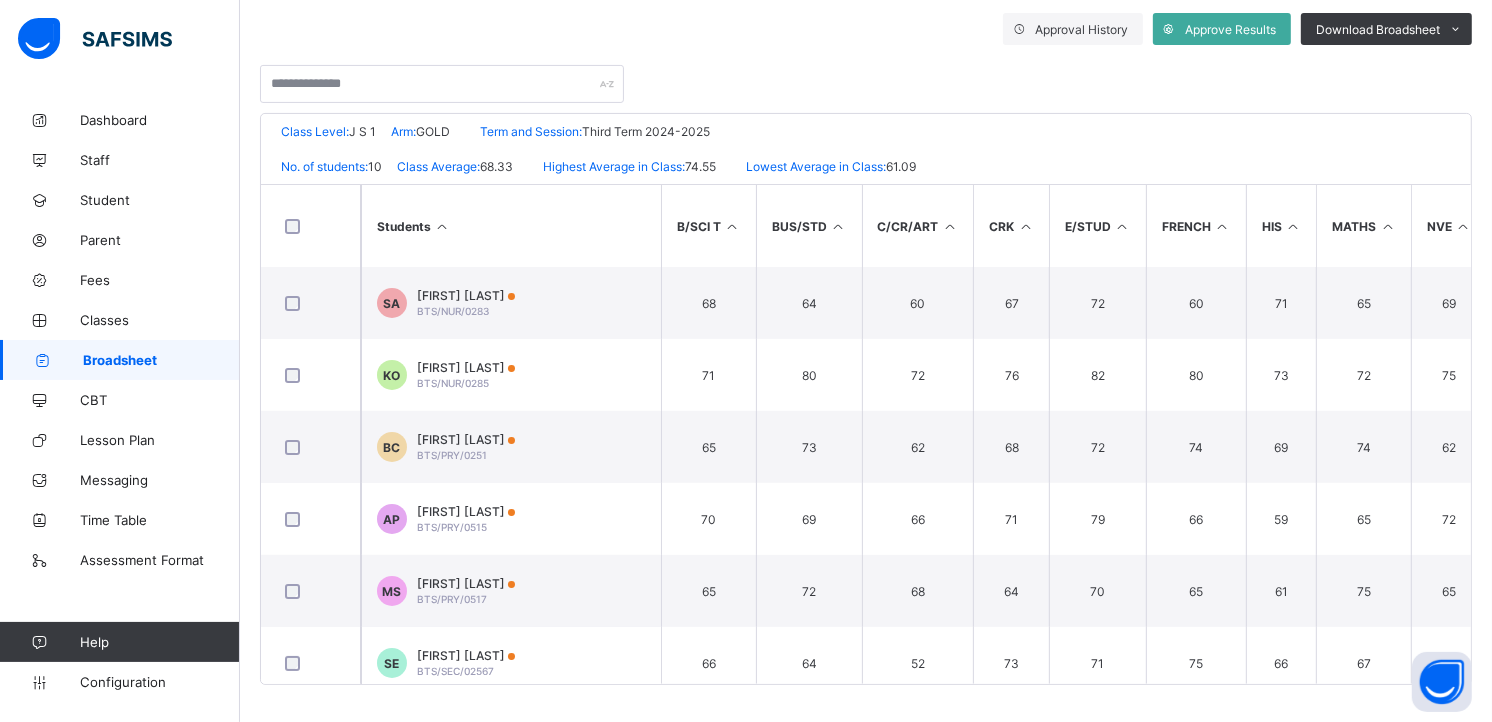 click on "Students" at bounding box center [511, 226] 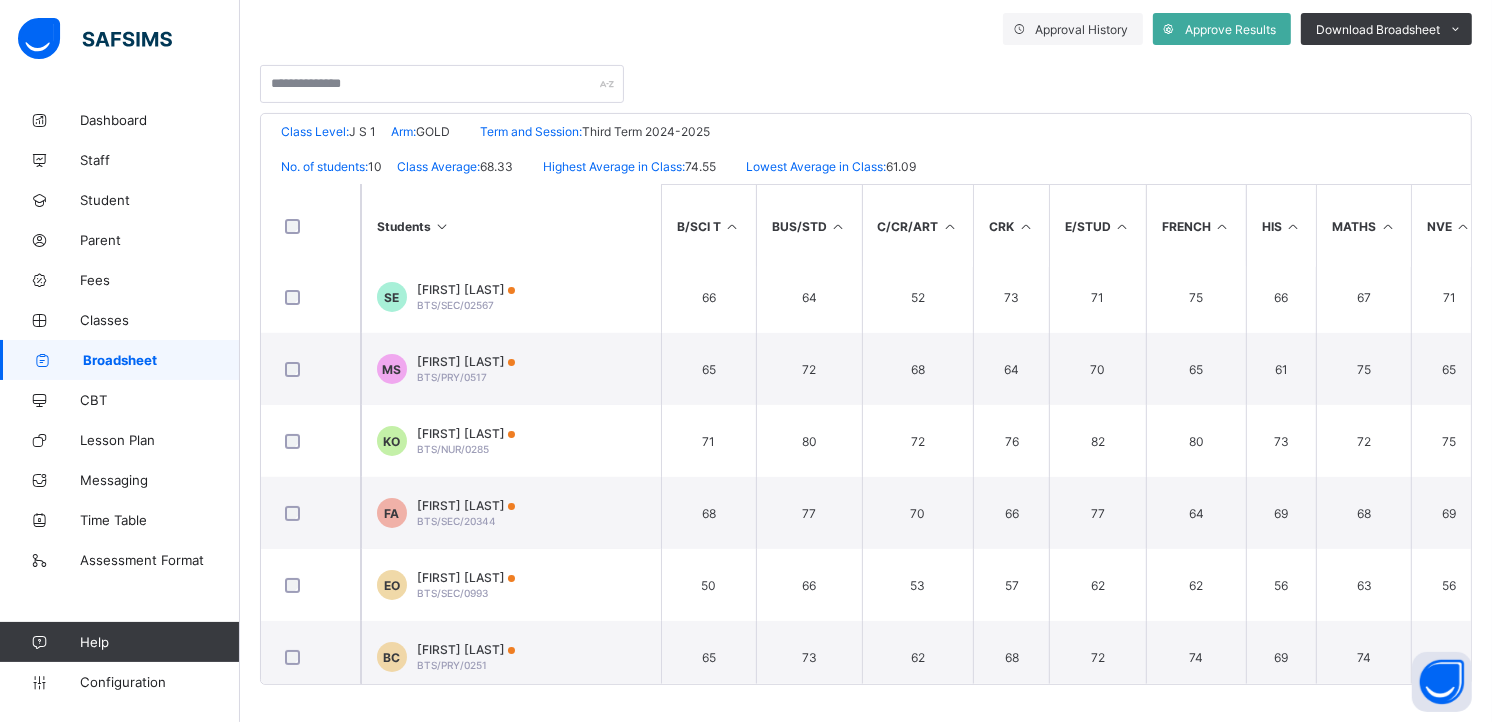 scroll, scrollTop: 266, scrollLeft: 0, axis: vertical 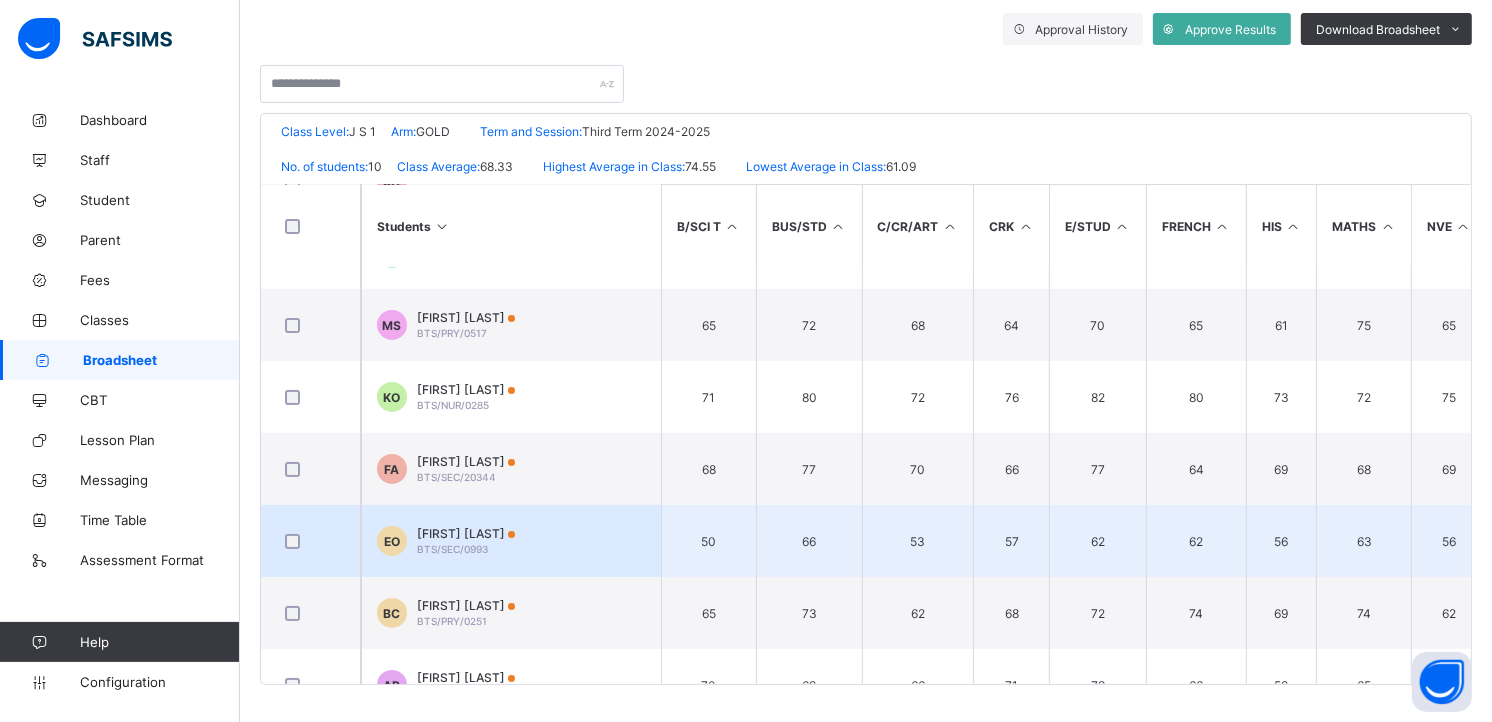 click on "BTS/SEC/0993" at bounding box center [452, 549] 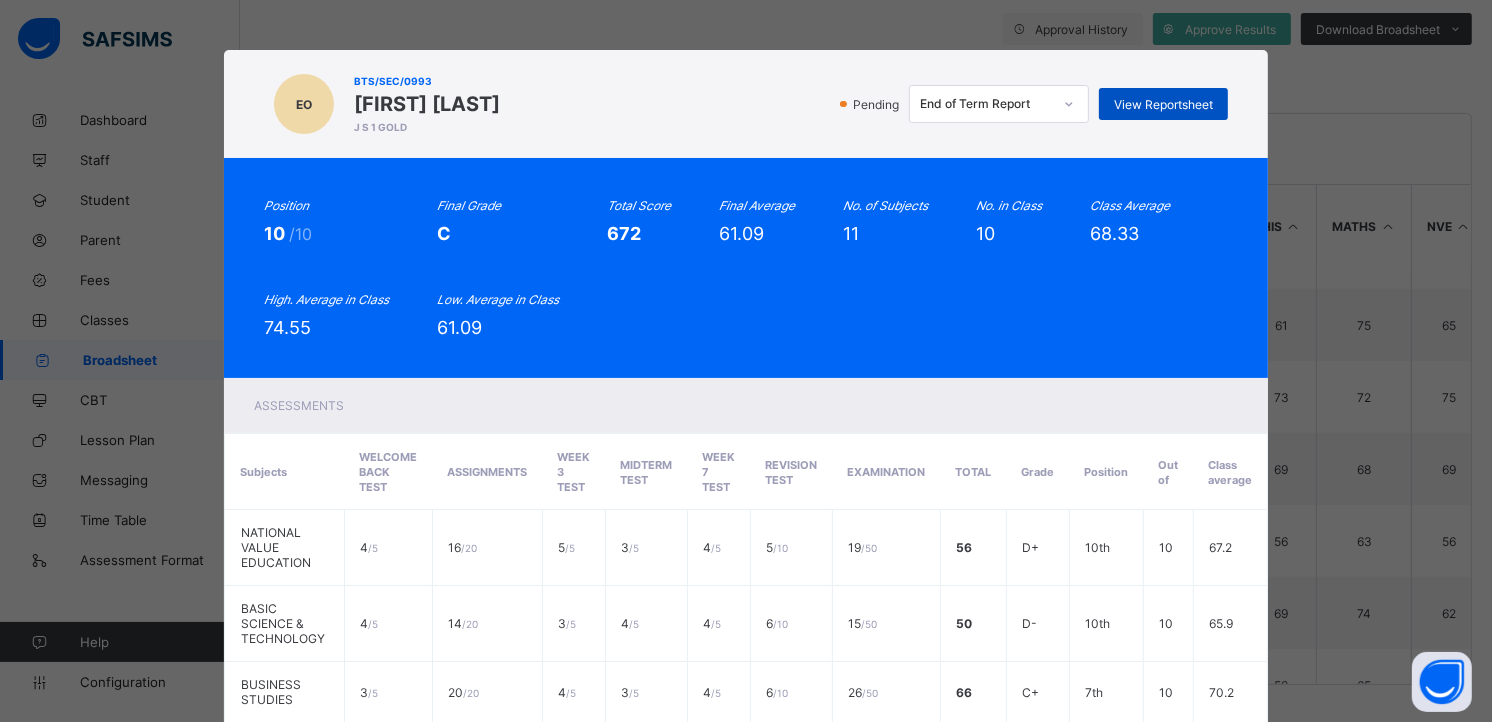 click on "View Reportsheet" at bounding box center (1163, 104) 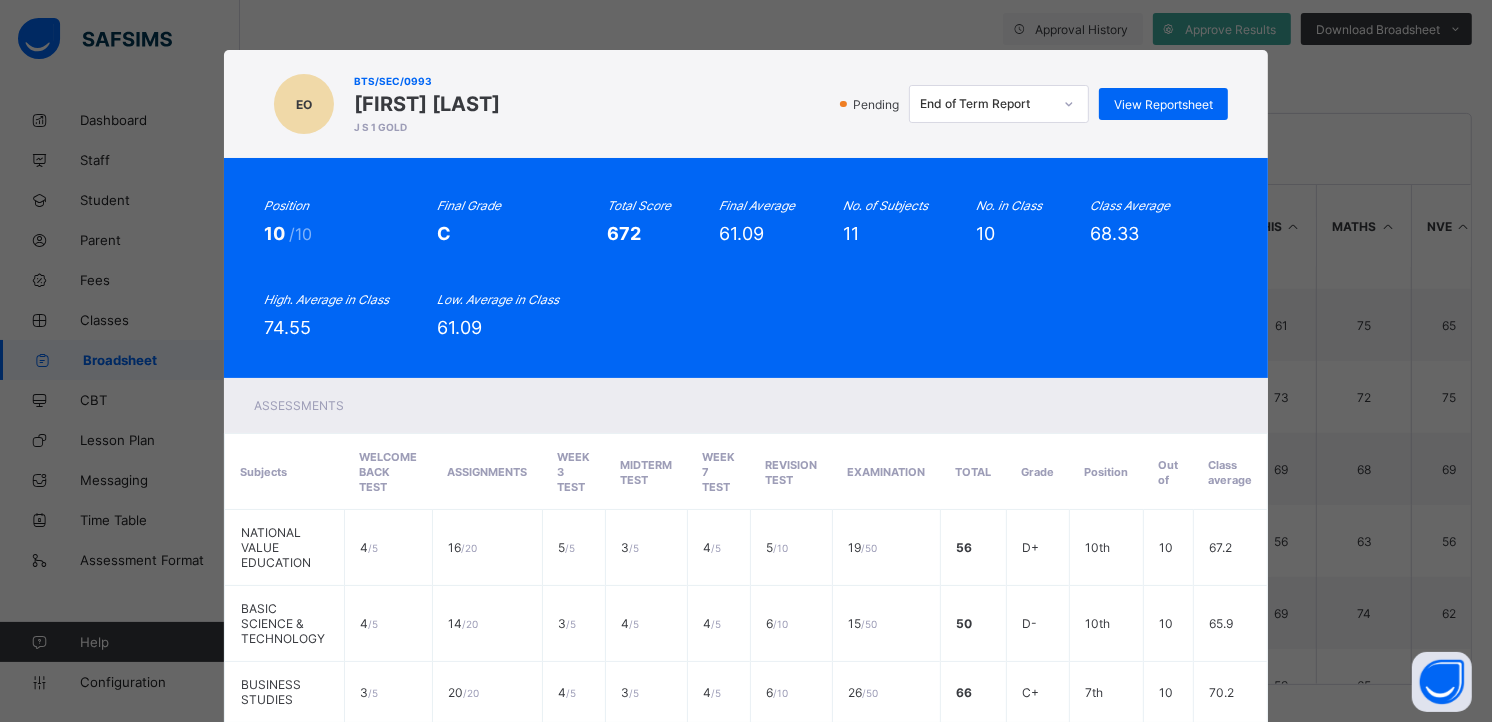 click on "Pending End of Term Report View Reportsheet" at bounding box center (869, 104) 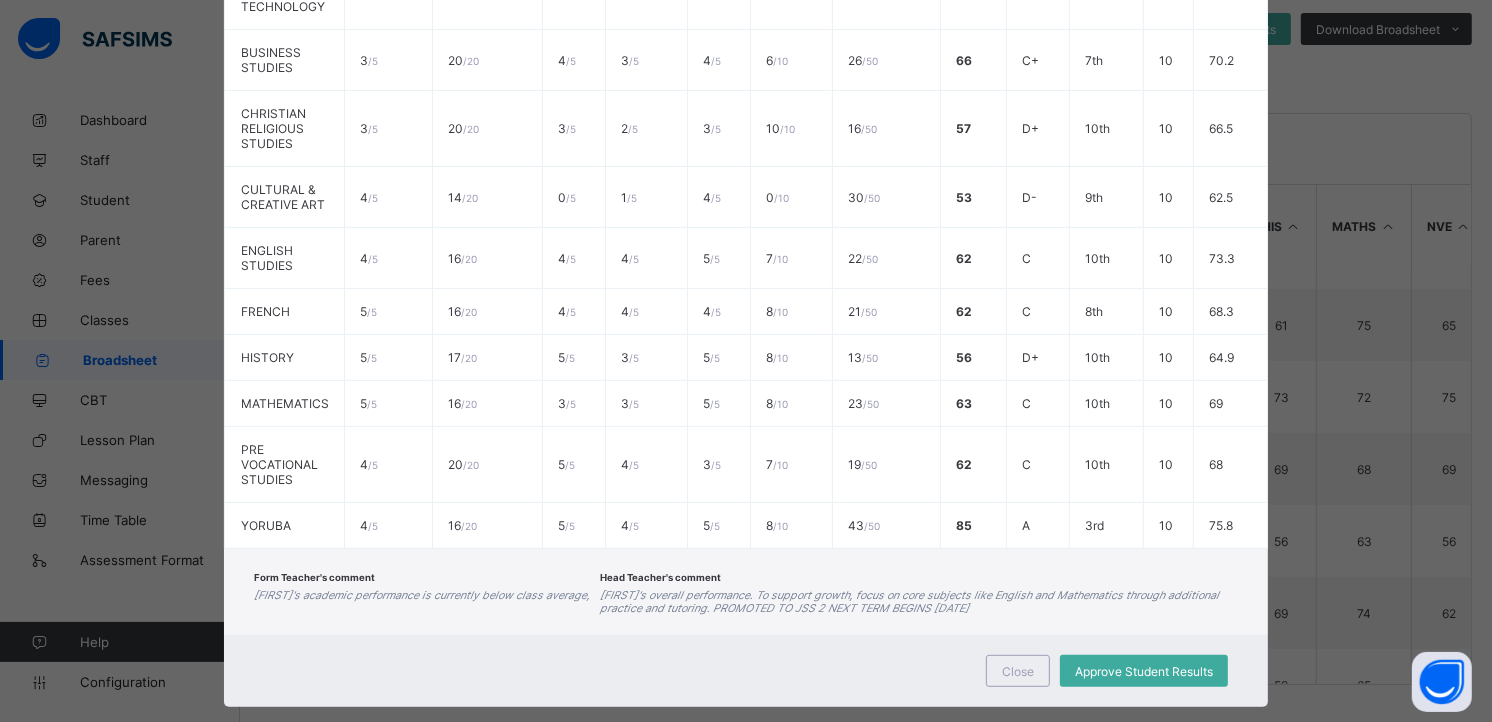 scroll, scrollTop: 652, scrollLeft: 0, axis: vertical 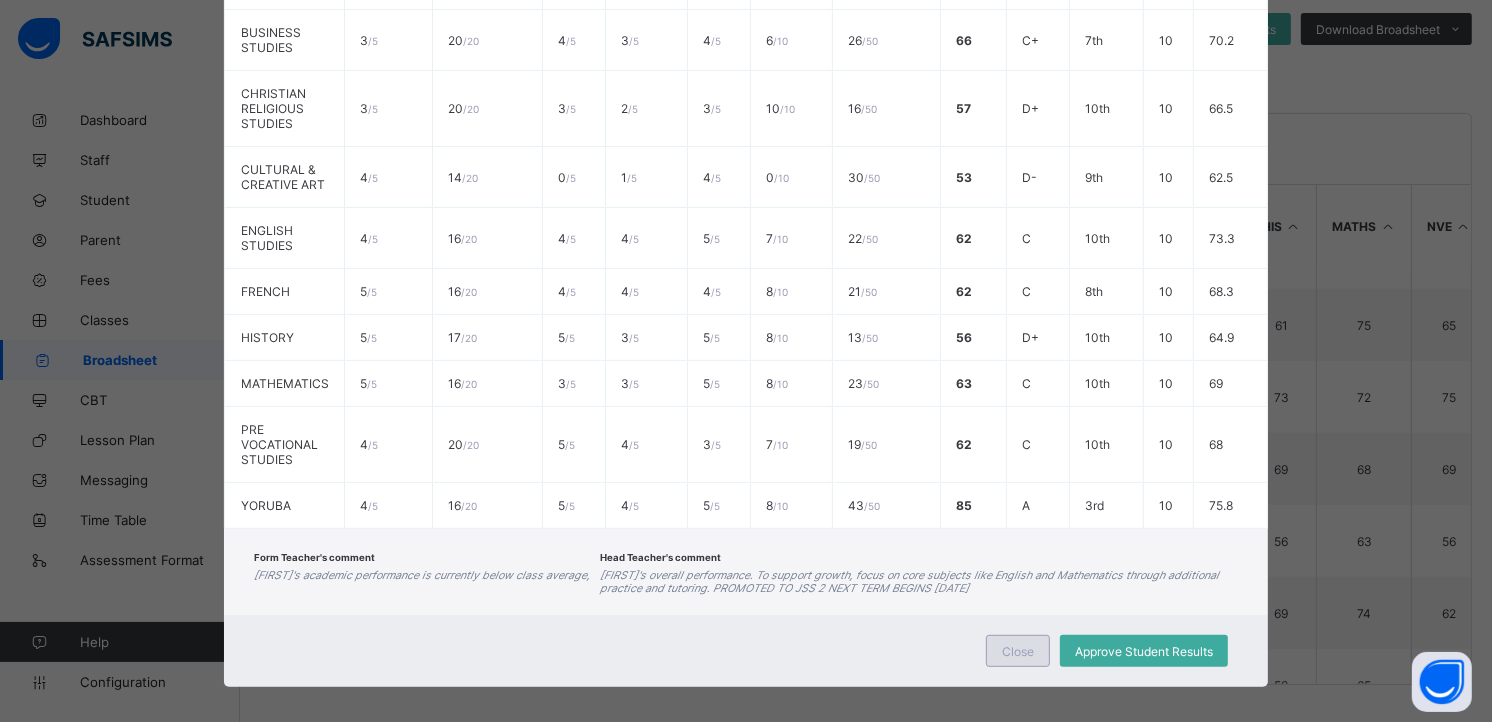 click on "Close" at bounding box center (1018, 651) 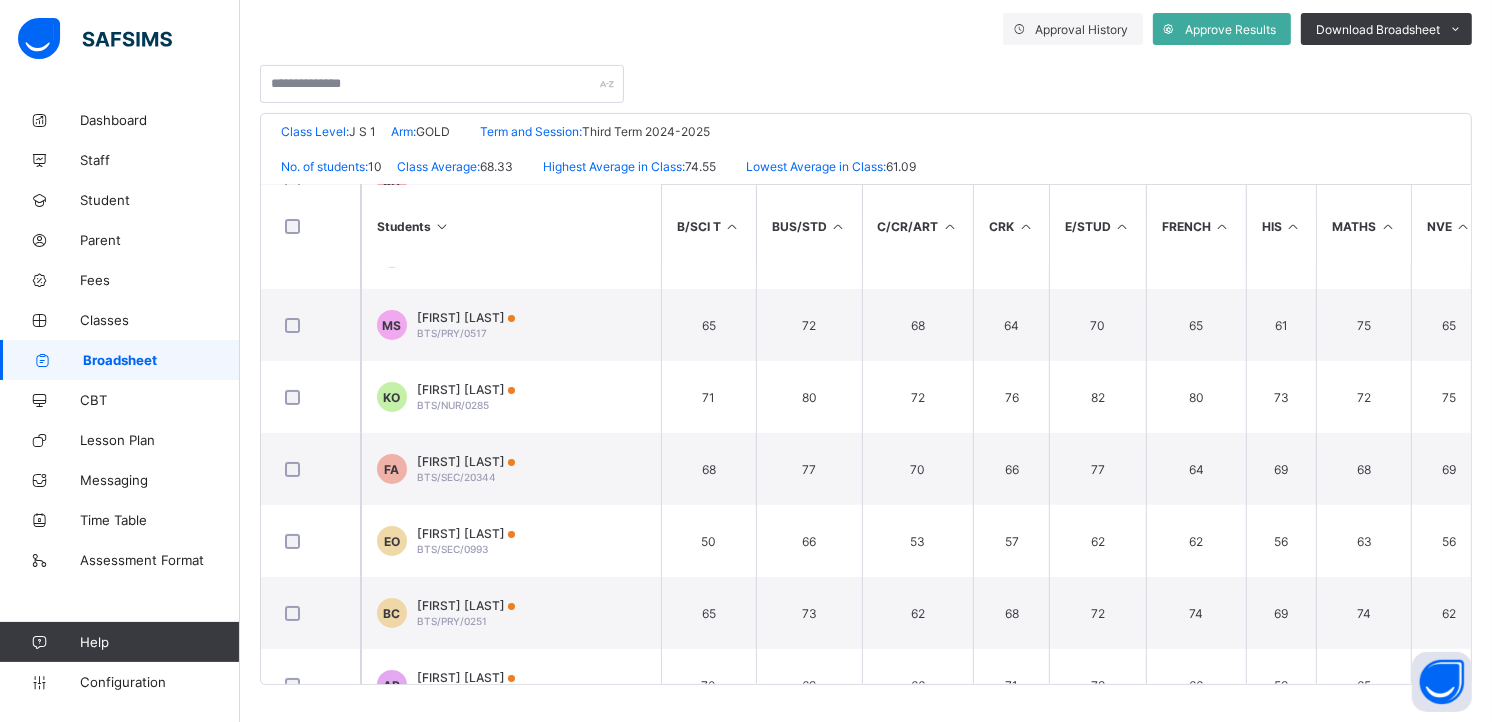click on "Broadsheet" at bounding box center (161, 360) 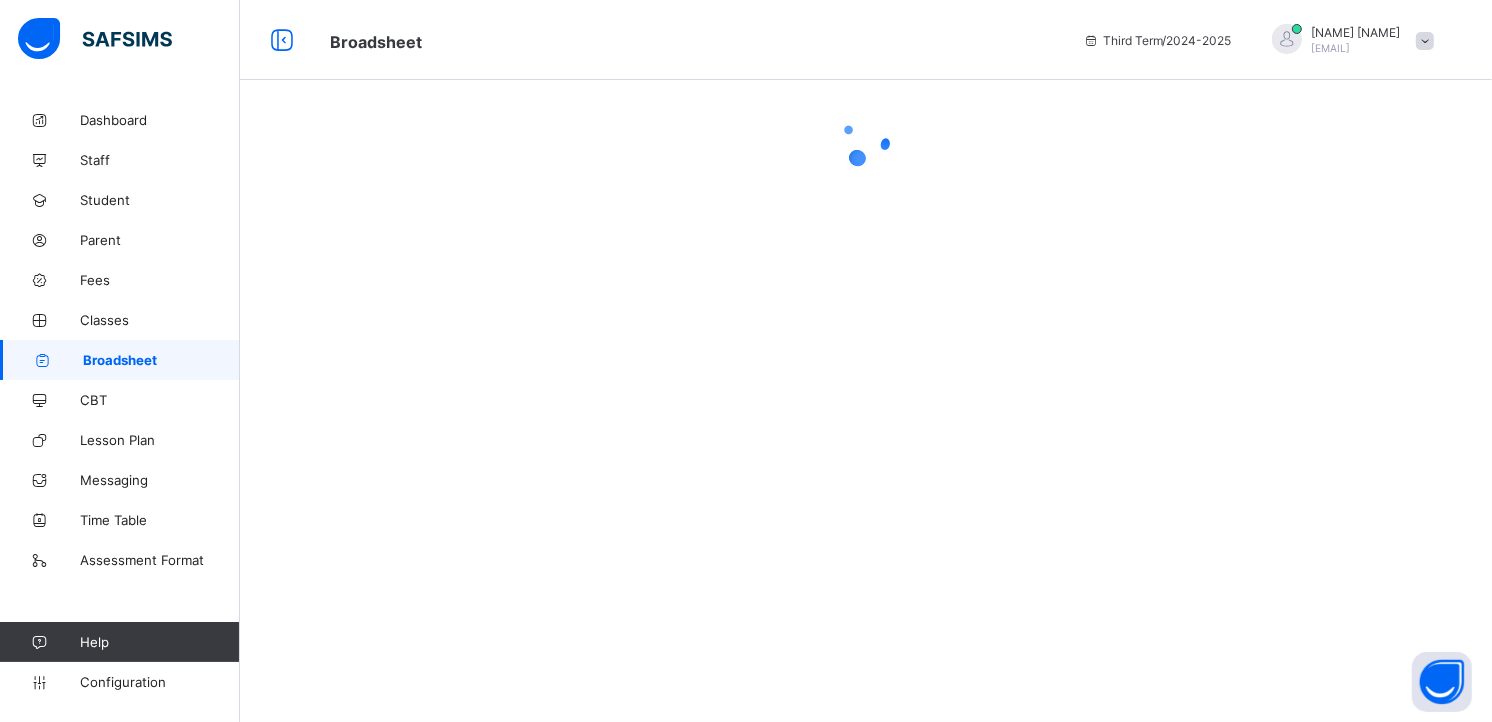 scroll, scrollTop: 0, scrollLeft: 0, axis: both 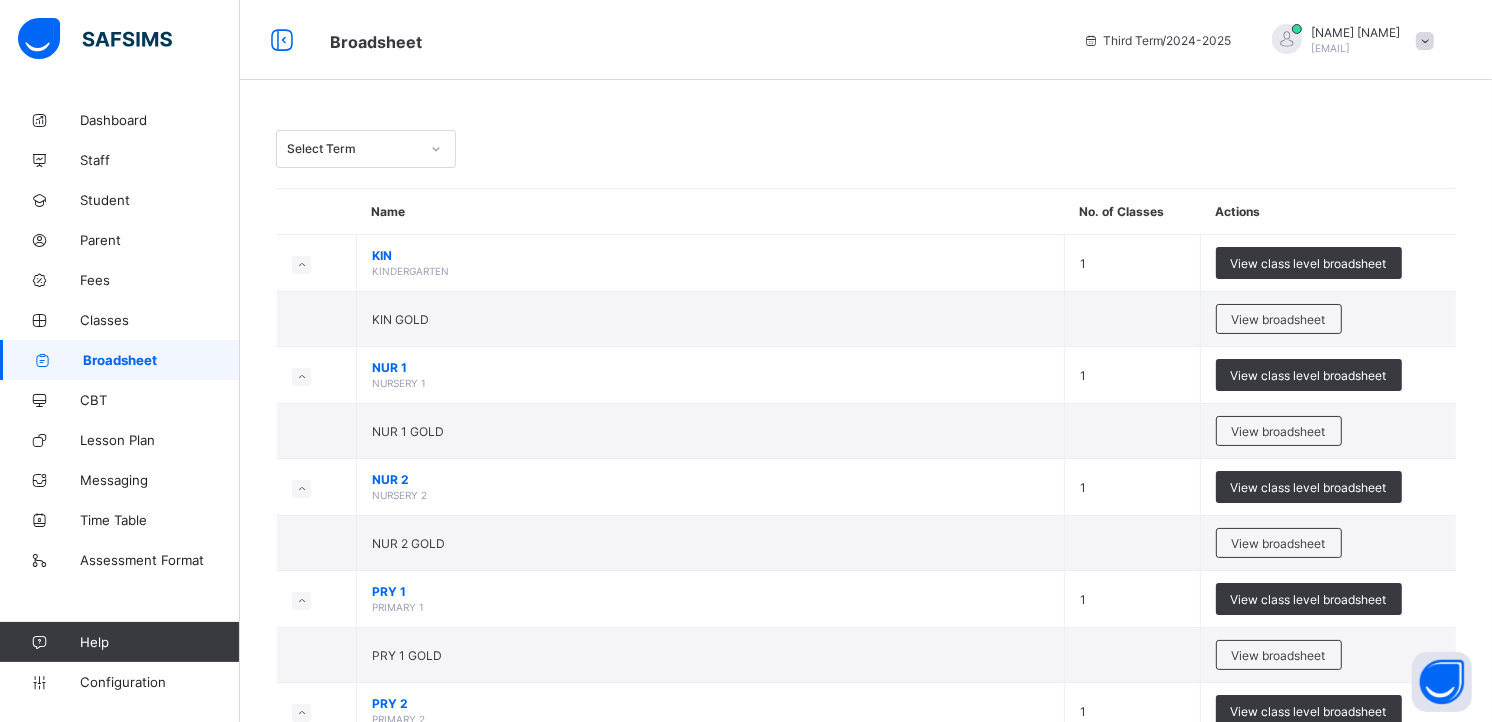 click on "Select Term" at bounding box center [866, 149] 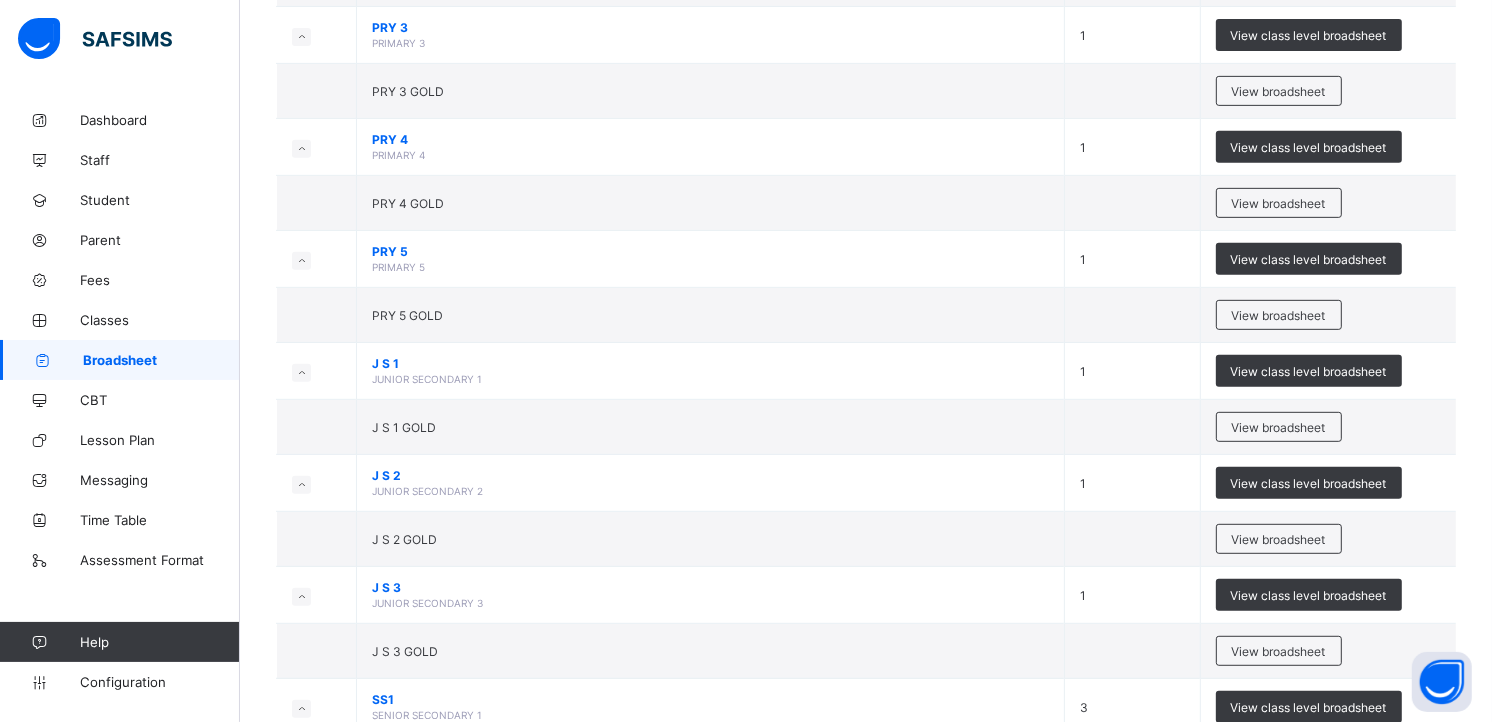 scroll, scrollTop: 844, scrollLeft: 0, axis: vertical 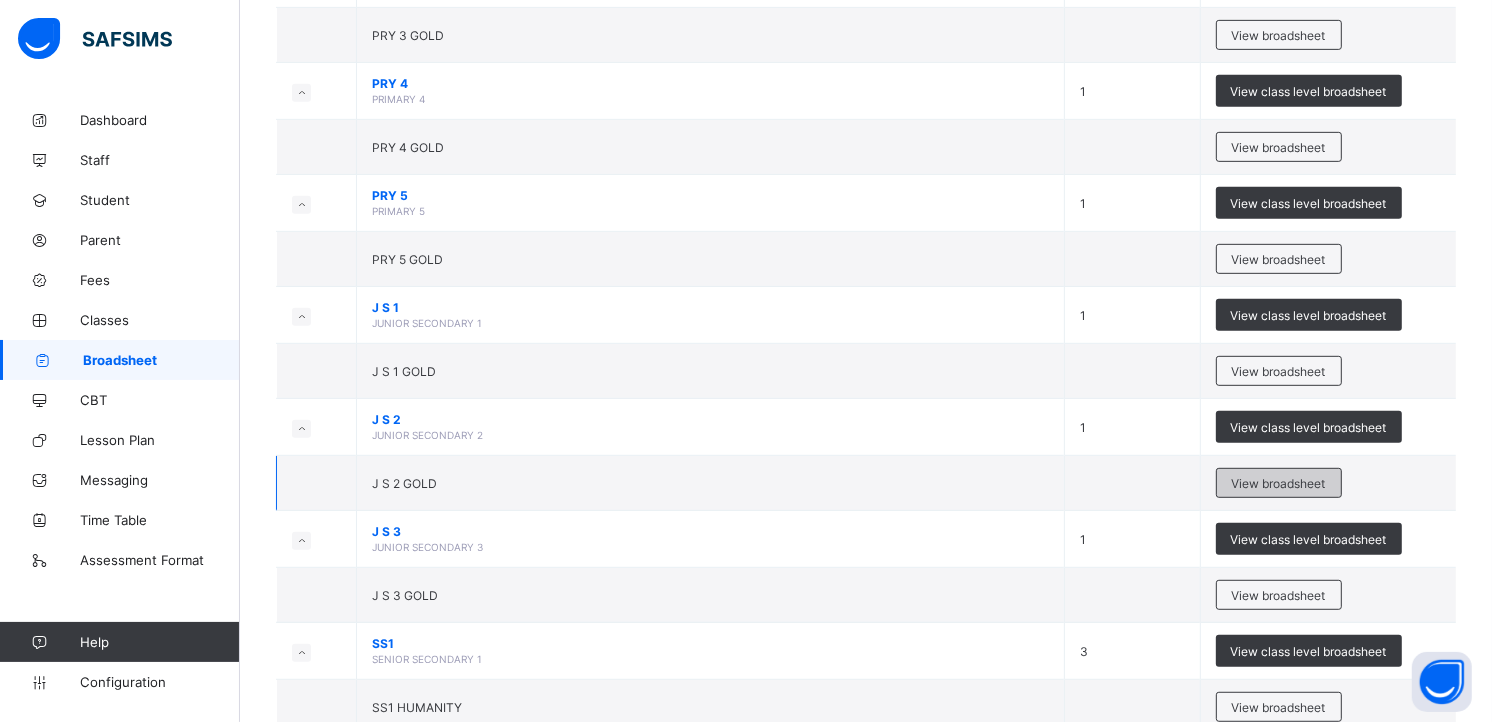 click on "View broadsheet" at bounding box center [1279, 483] 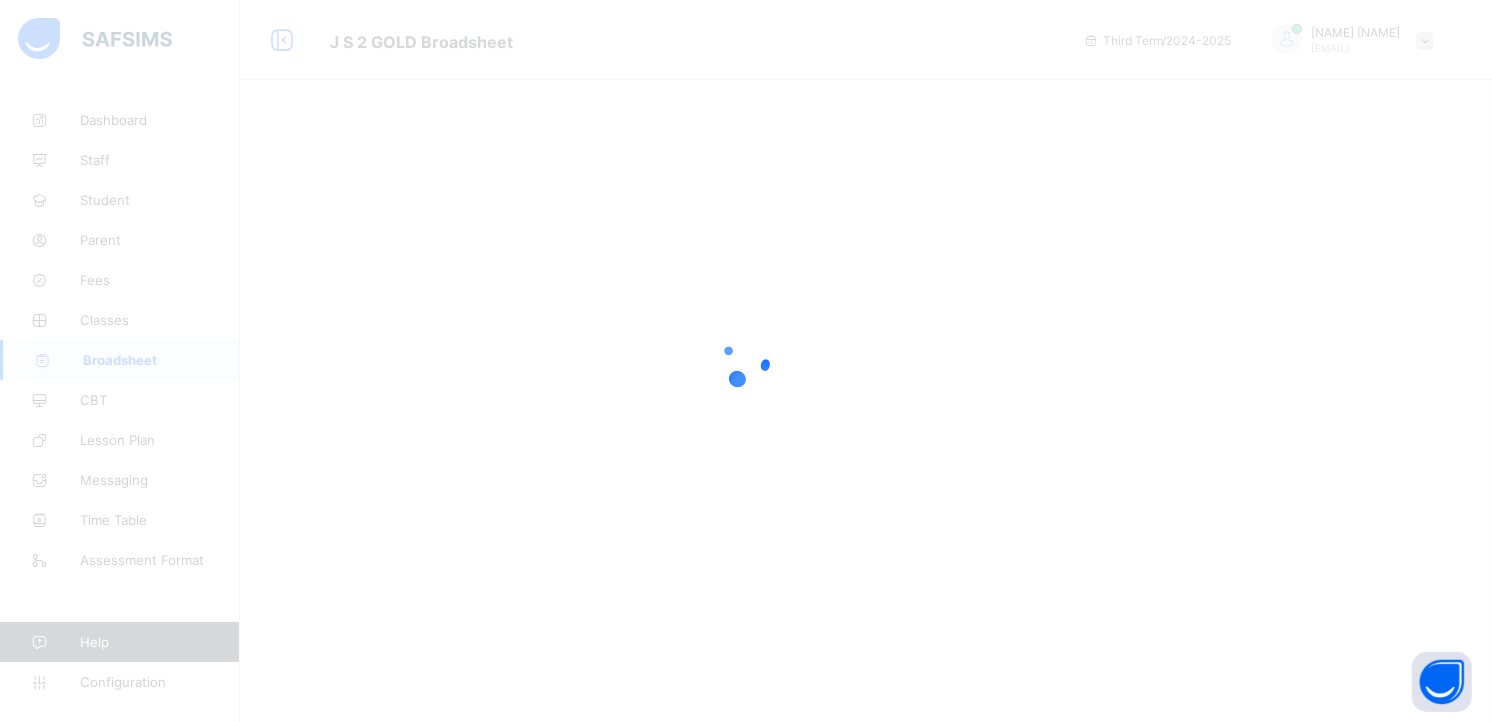 scroll, scrollTop: 0, scrollLeft: 0, axis: both 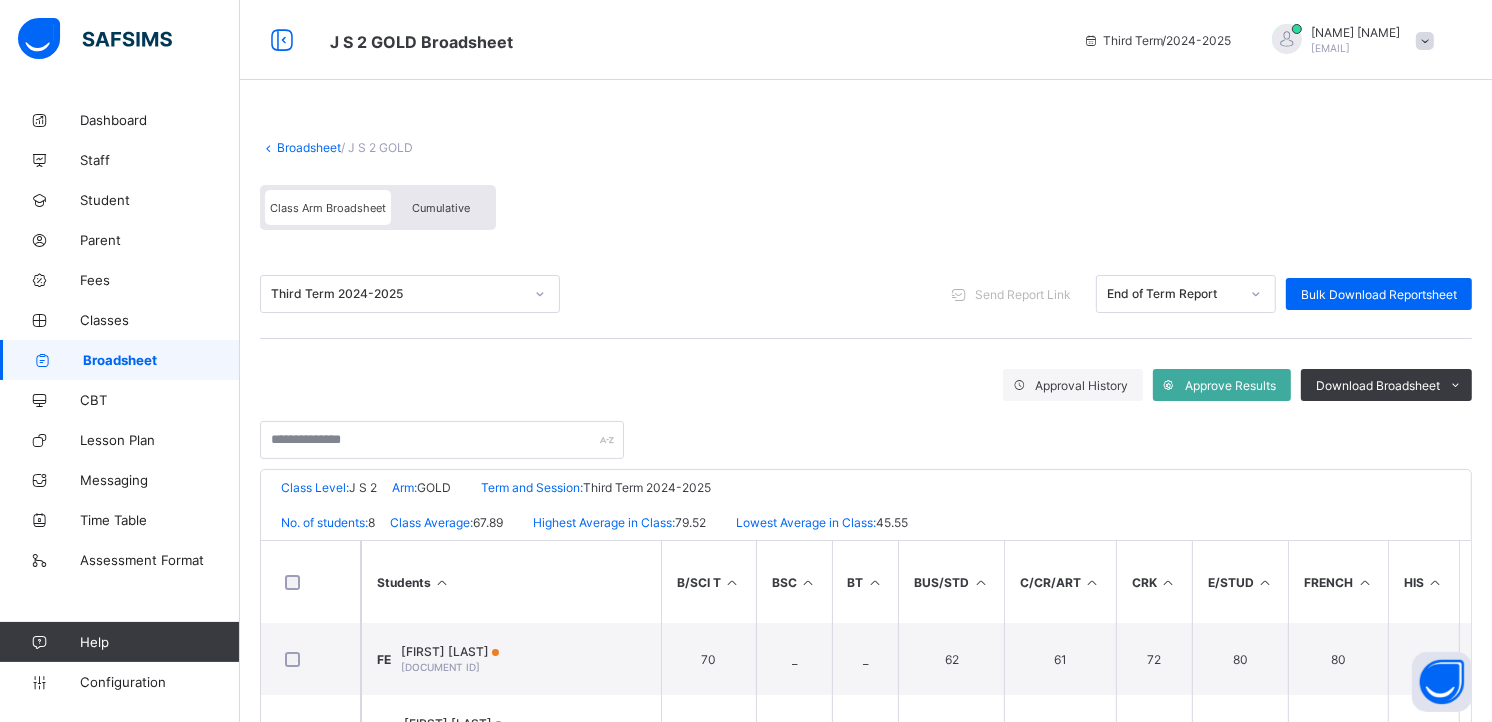 click at bounding box center [866, 430] 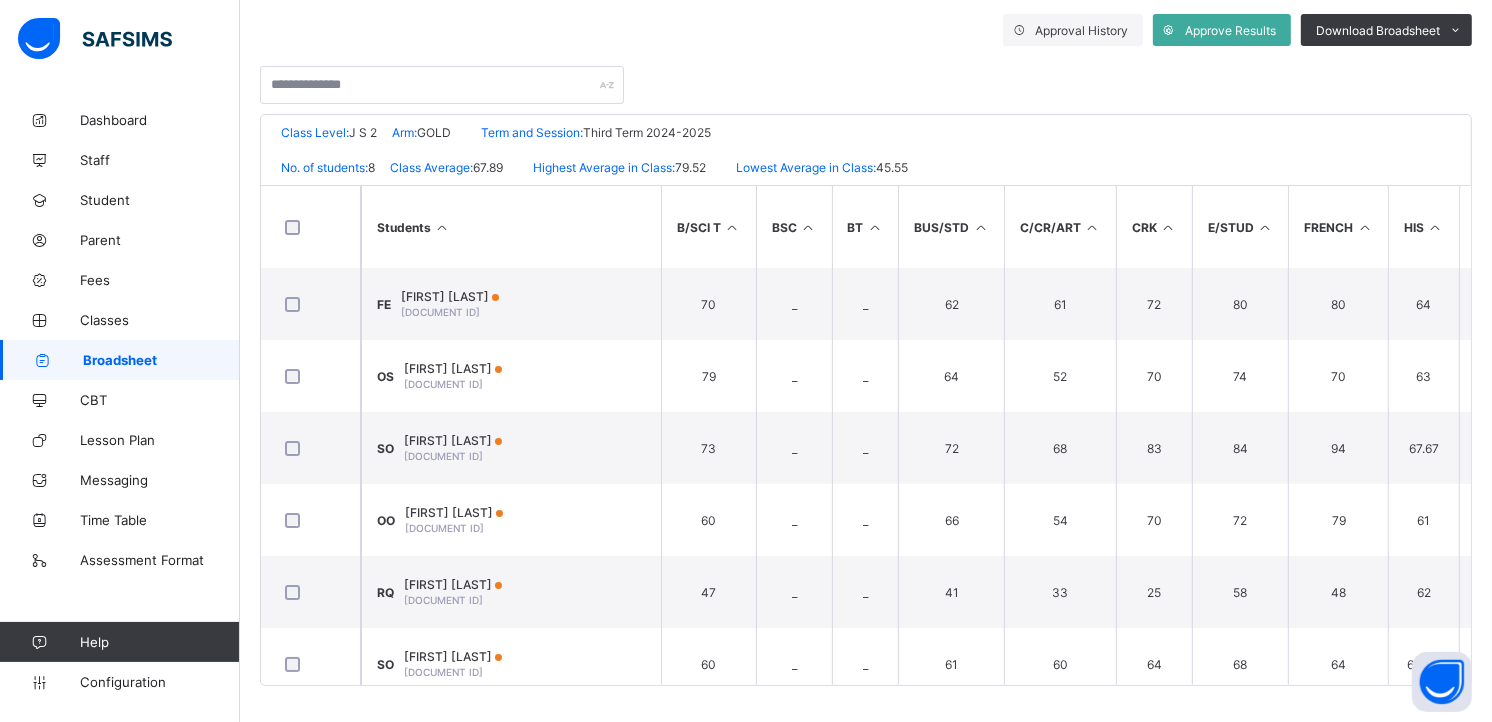 scroll, scrollTop: 356, scrollLeft: 0, axis: vertical 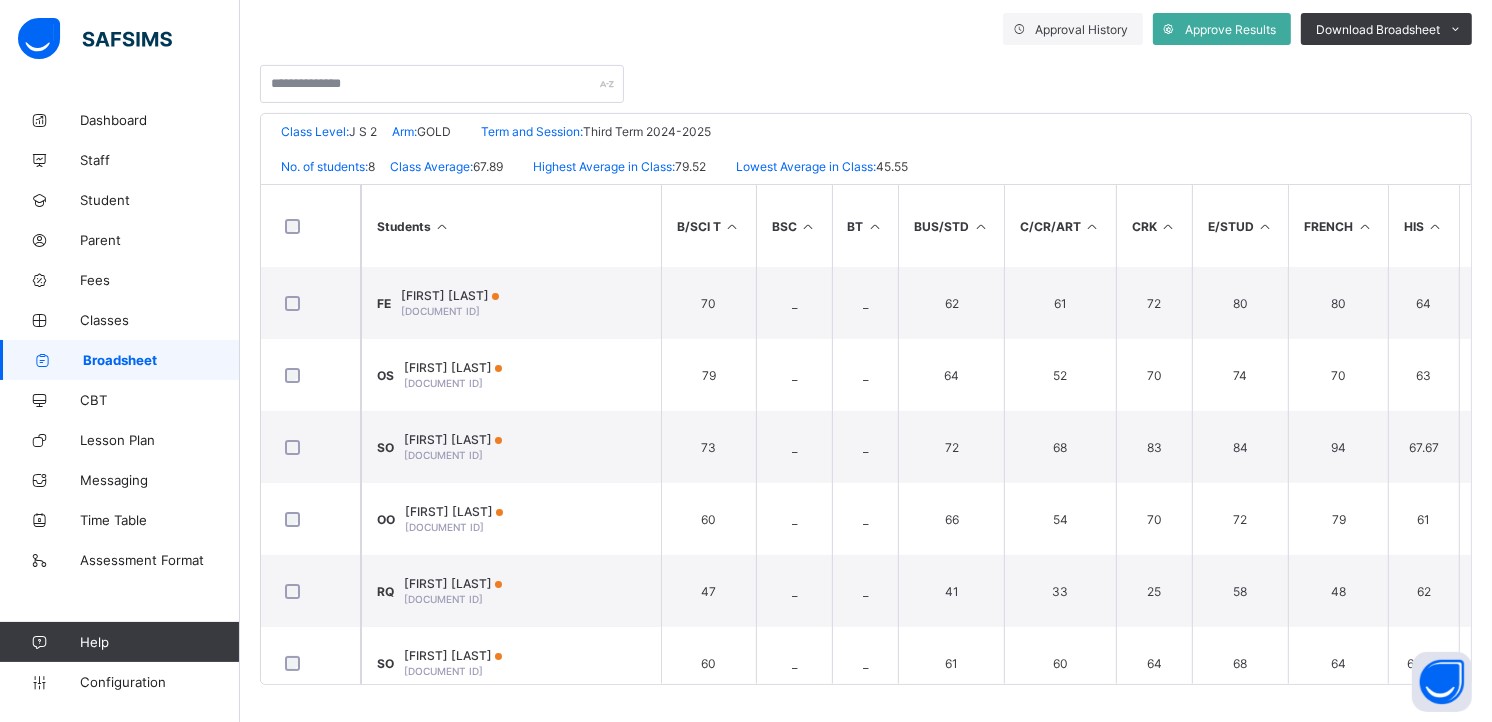 click on "Students" at bounding box center (511, 226) 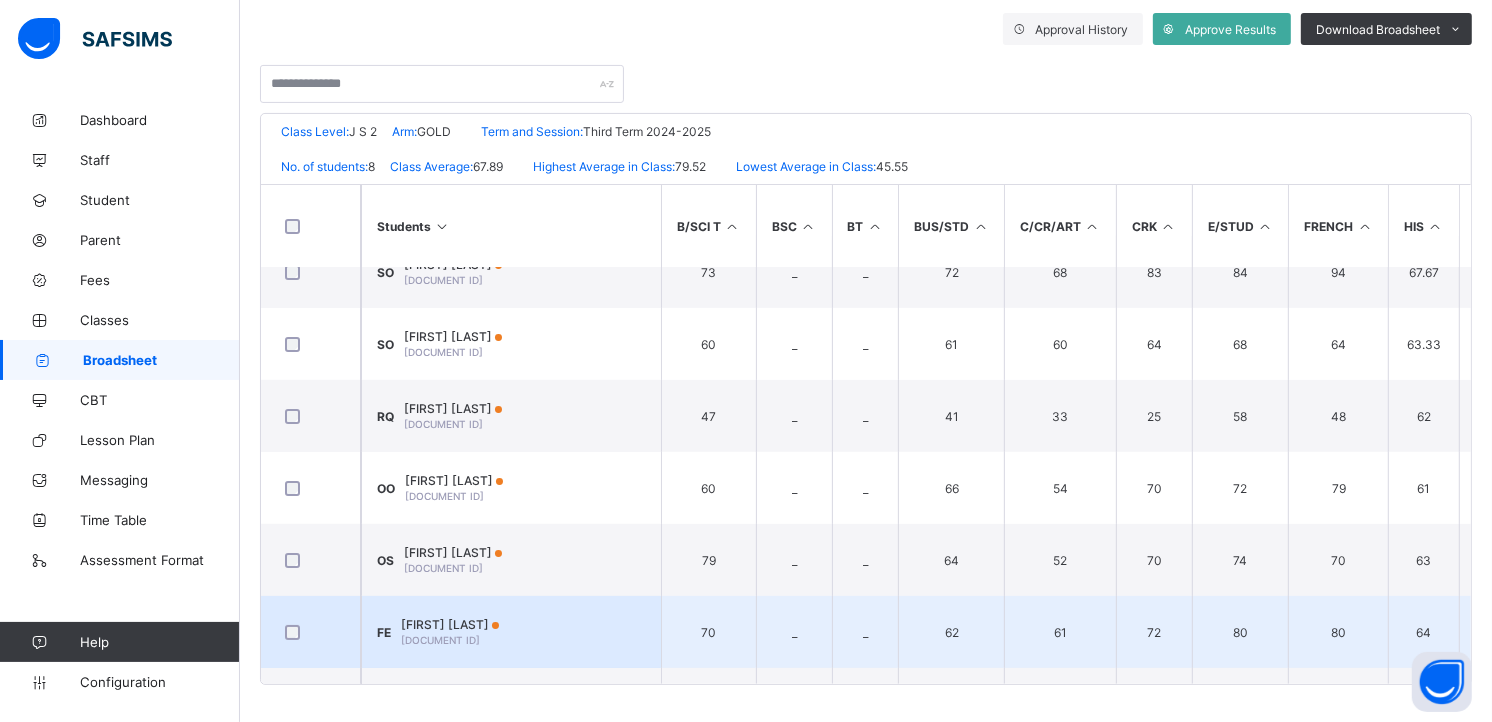 scroll, scrollTop: 0, scrollLeft: 0, axis: both 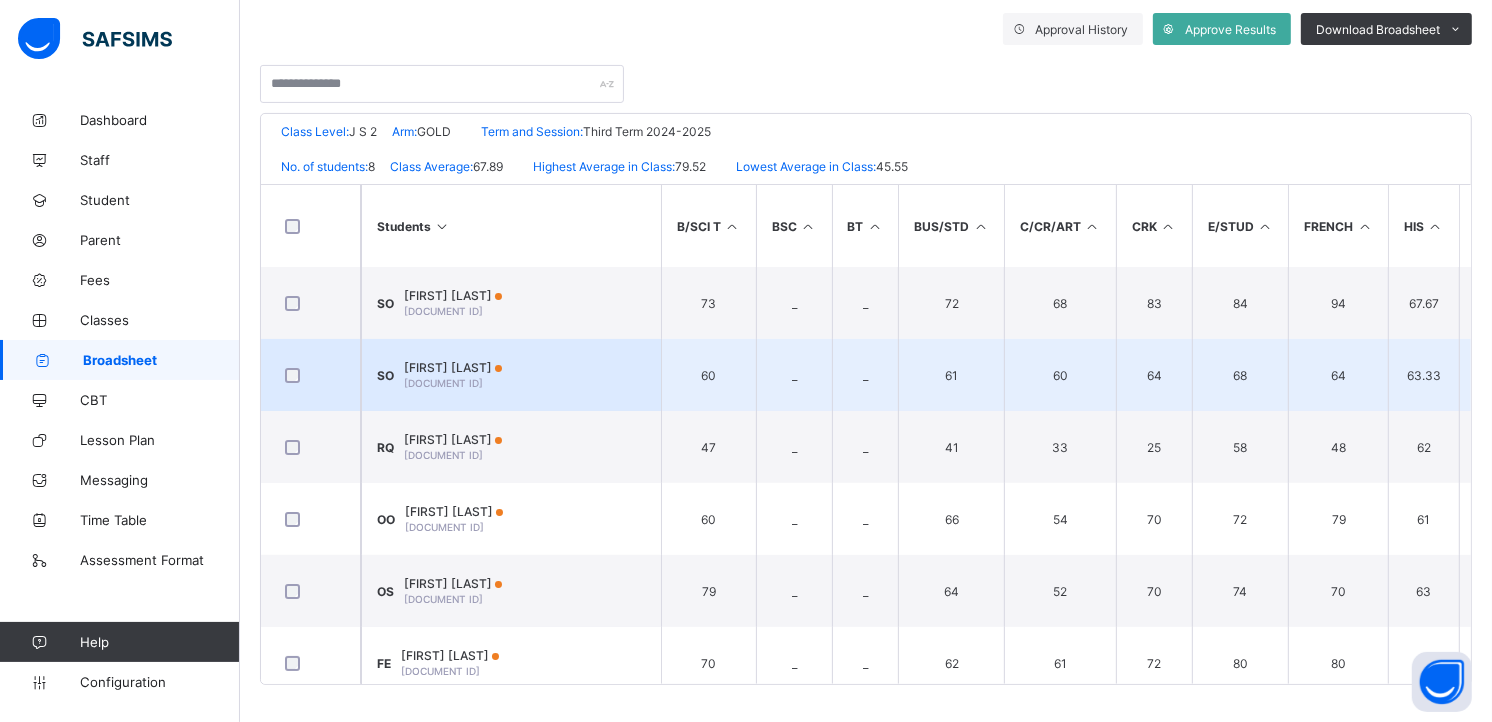 click on "[FIRST] [LAST]" at bounding box center [453, 367] 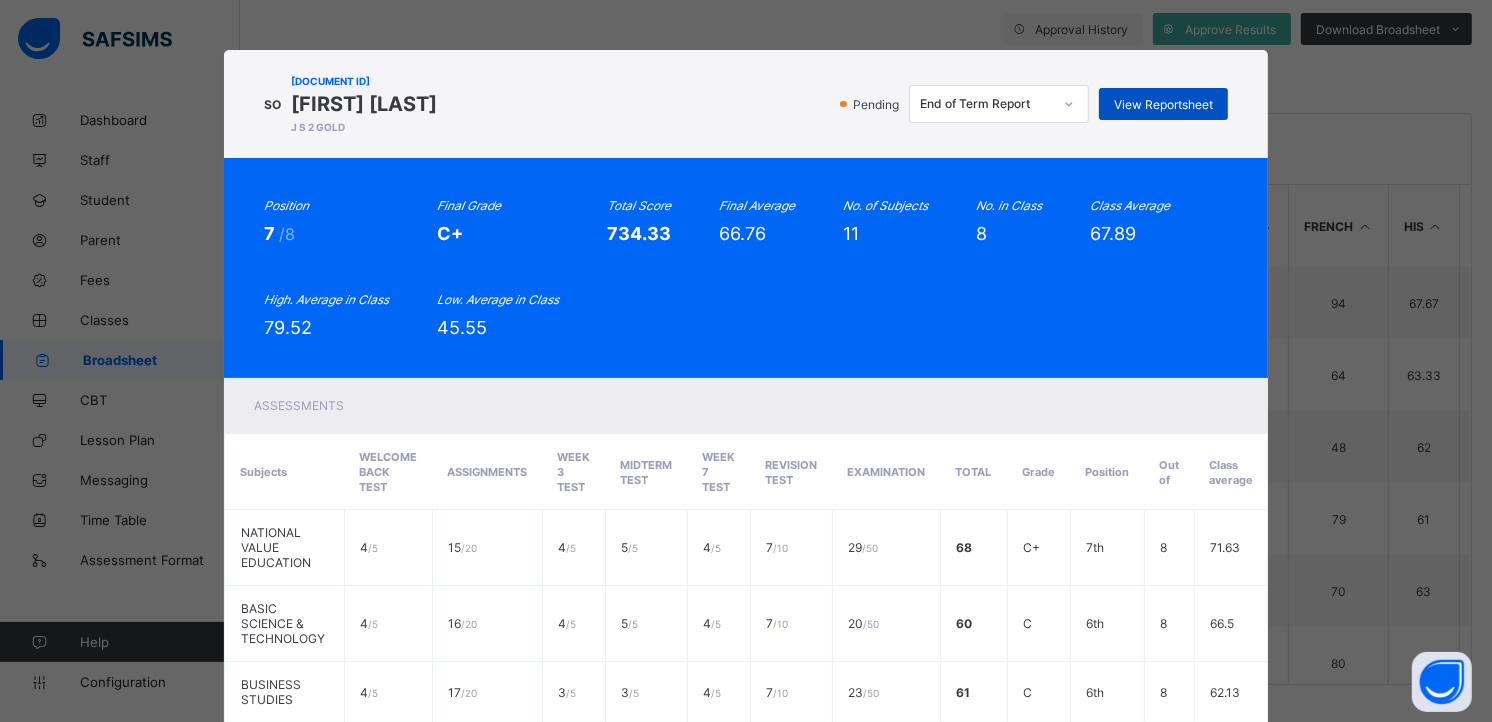 click on "View Reportsheet" at bounding box center [1163, 104] 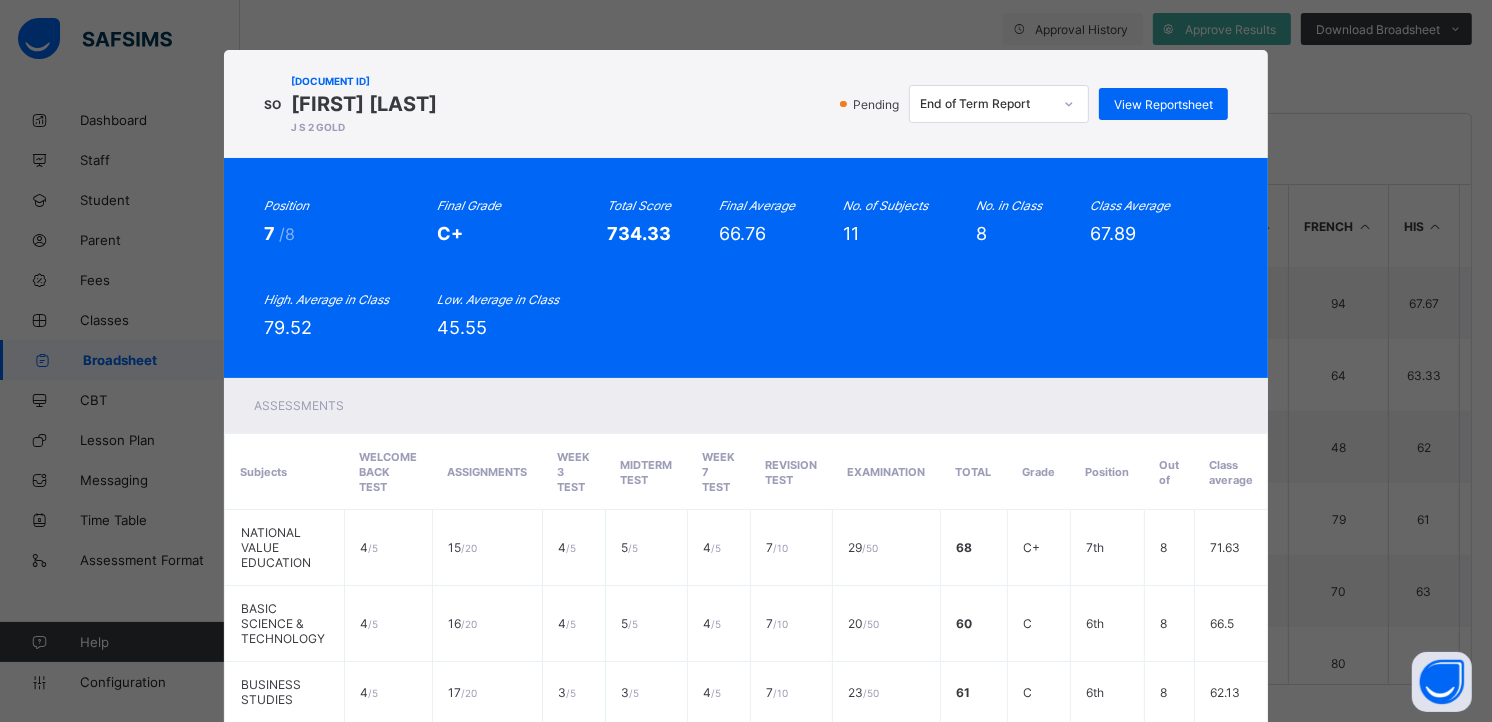 click on "Pending End of Term Report View Reportsheet" at bounding box center (837, 104) 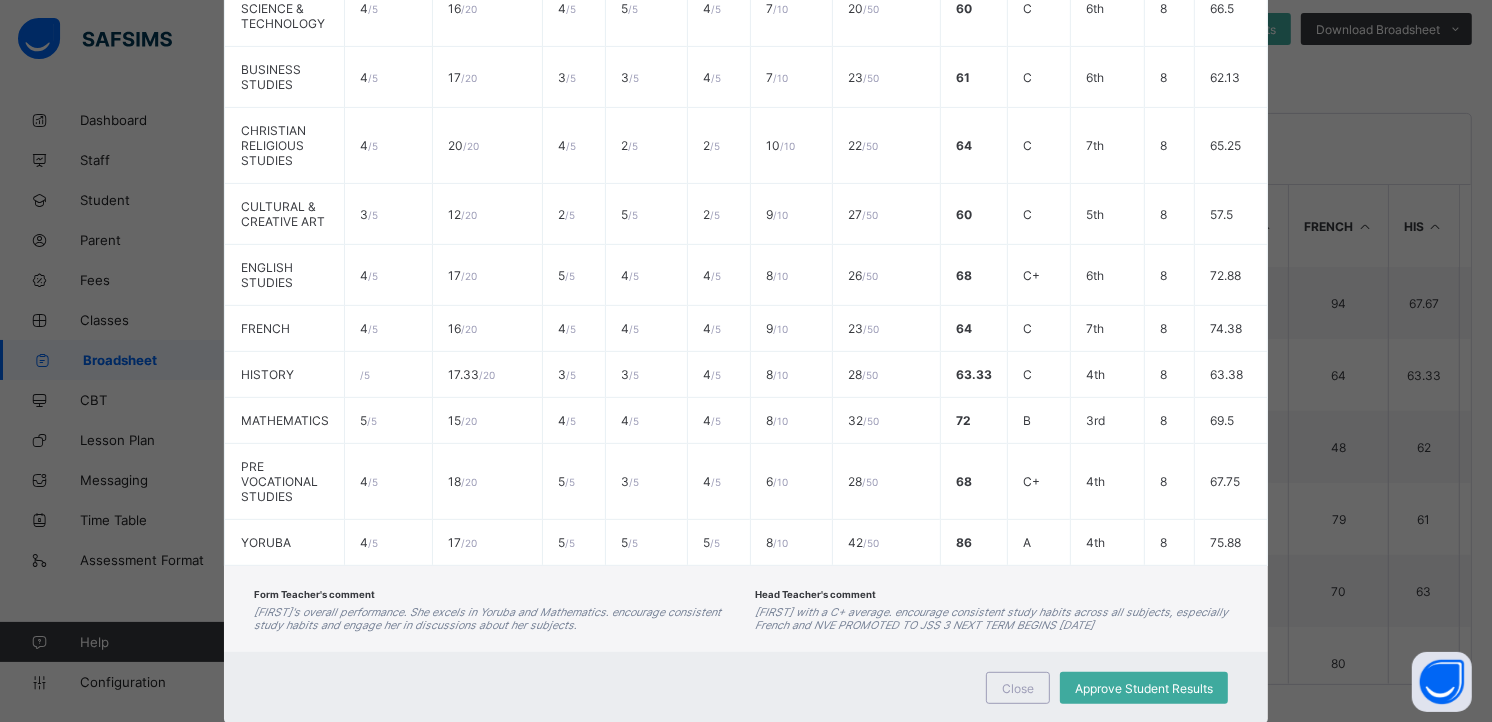 scroll, scrollTop: 652, scrollLeft: 0, axis: vertical 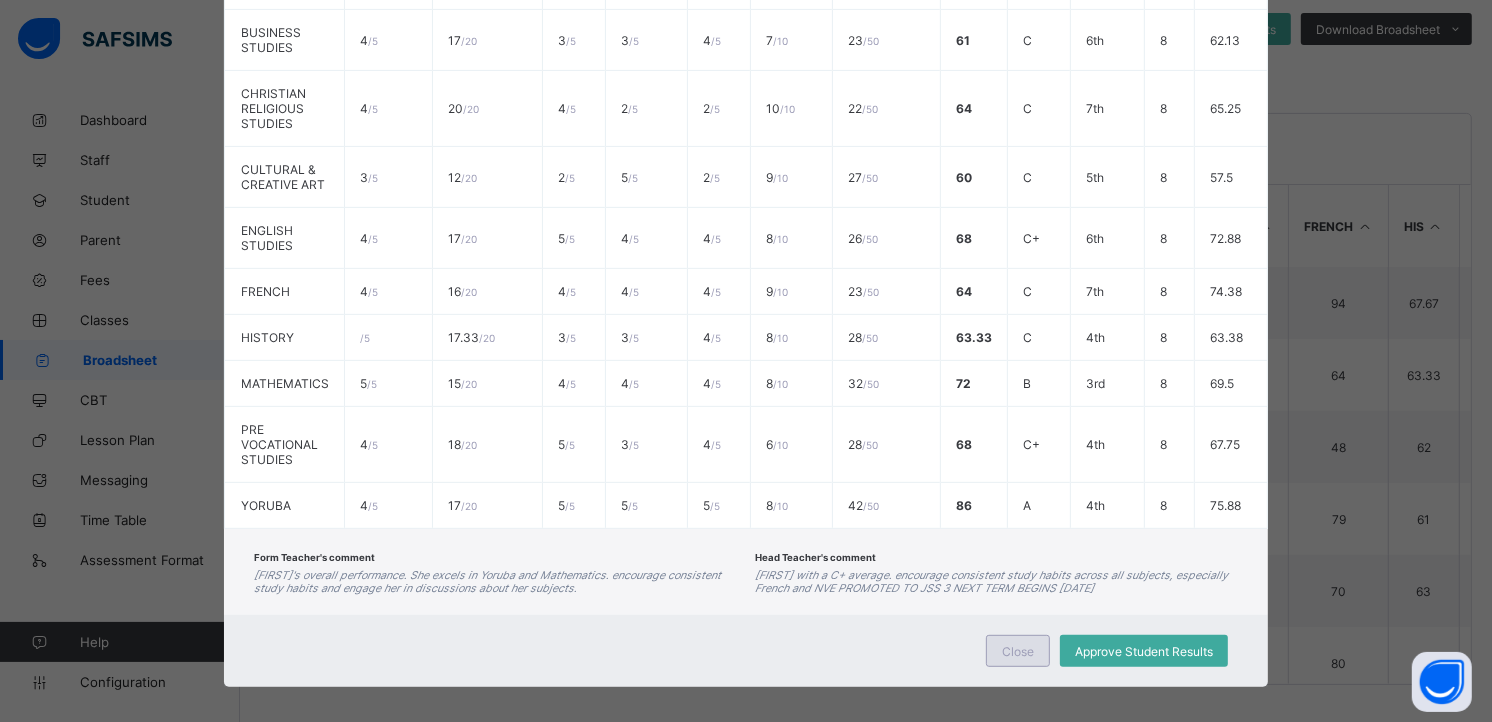 click on "Close" at bounding box center (1018, 651) 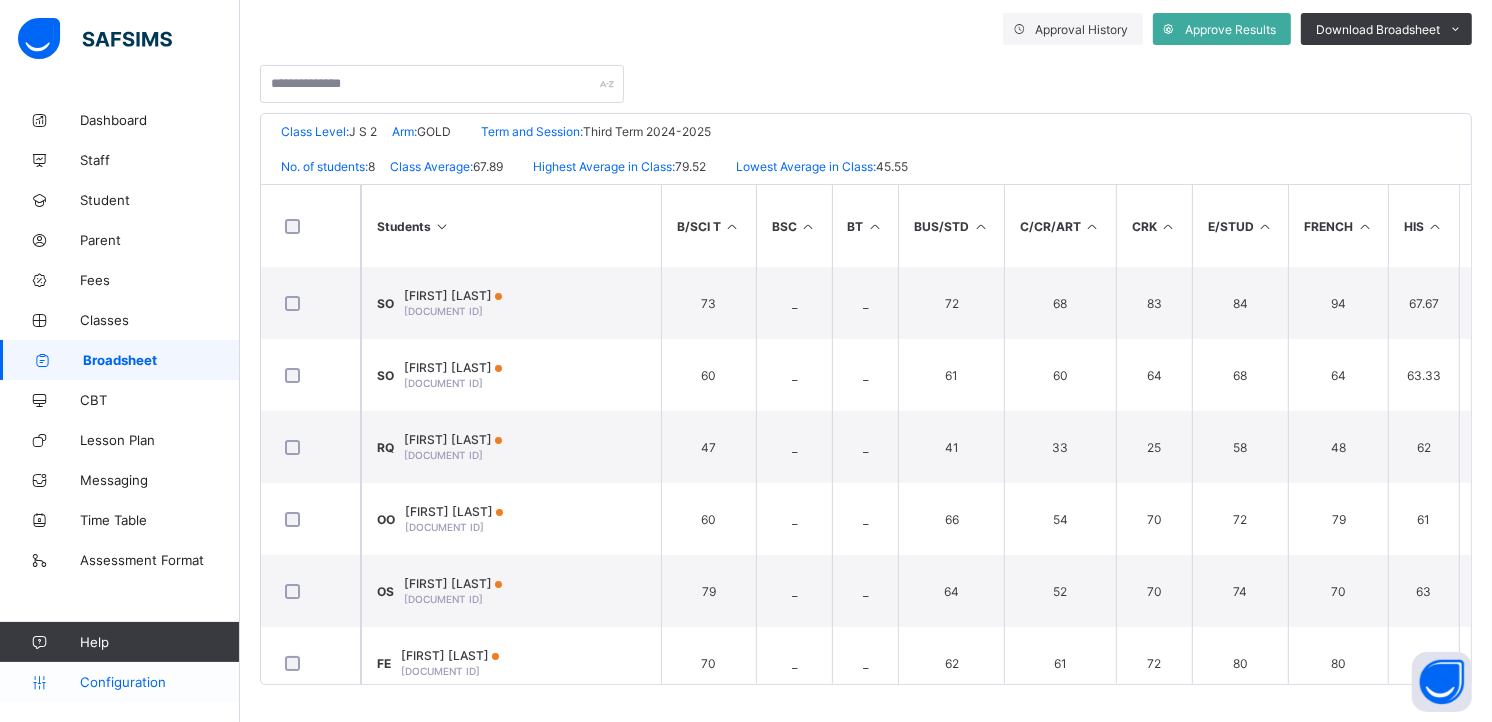 click on "Configuration" at bounding box center [159, 682] 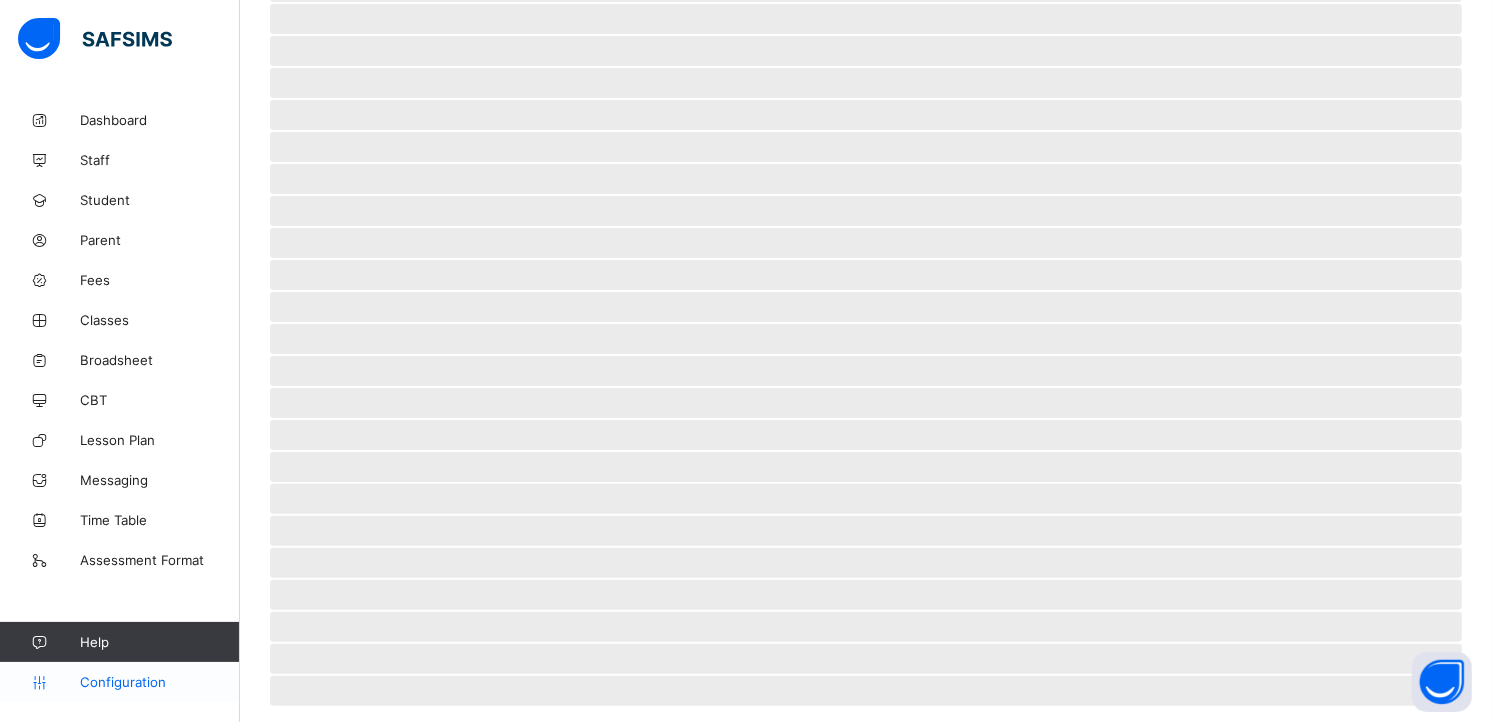 scroll, scrollTop: 0, scrollLeft: 0, axis: both 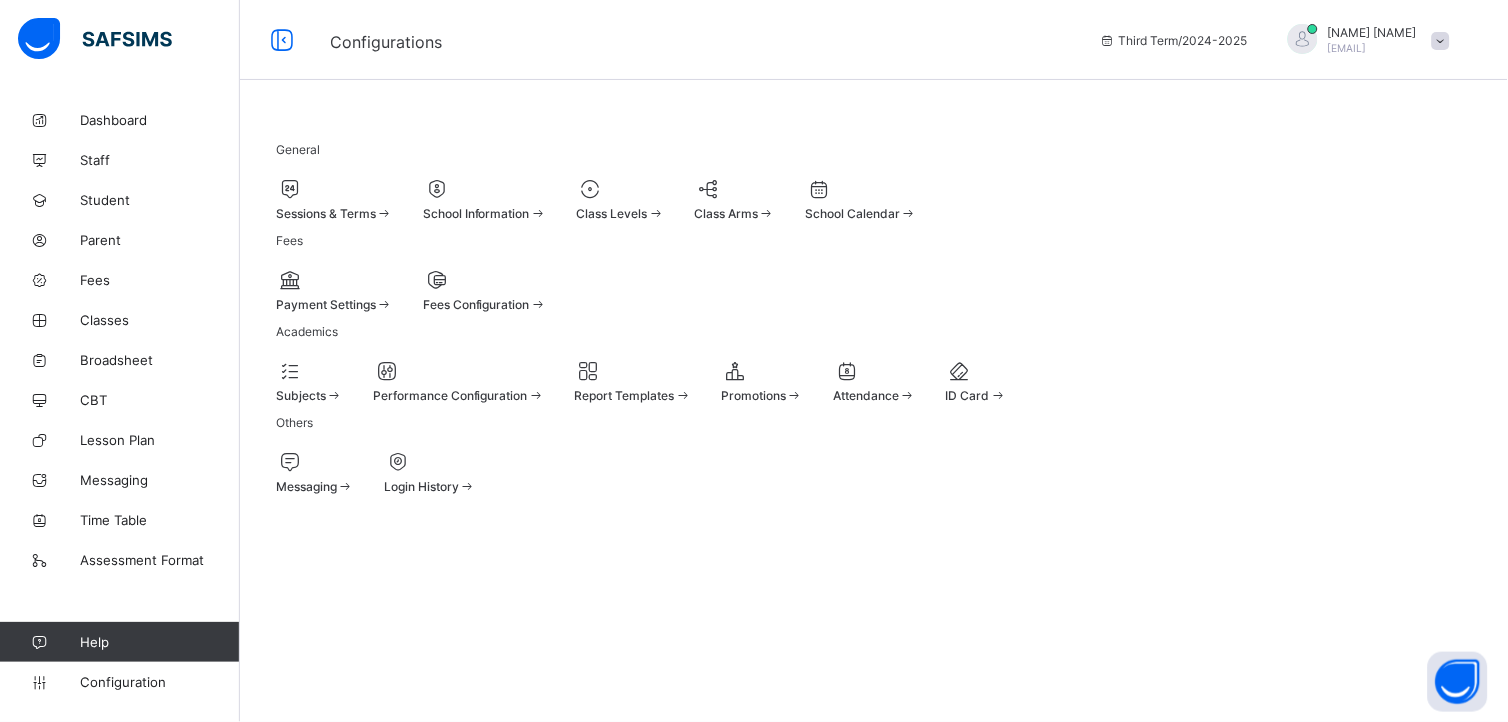 click on "Login History" at bounding box center (421, 486) 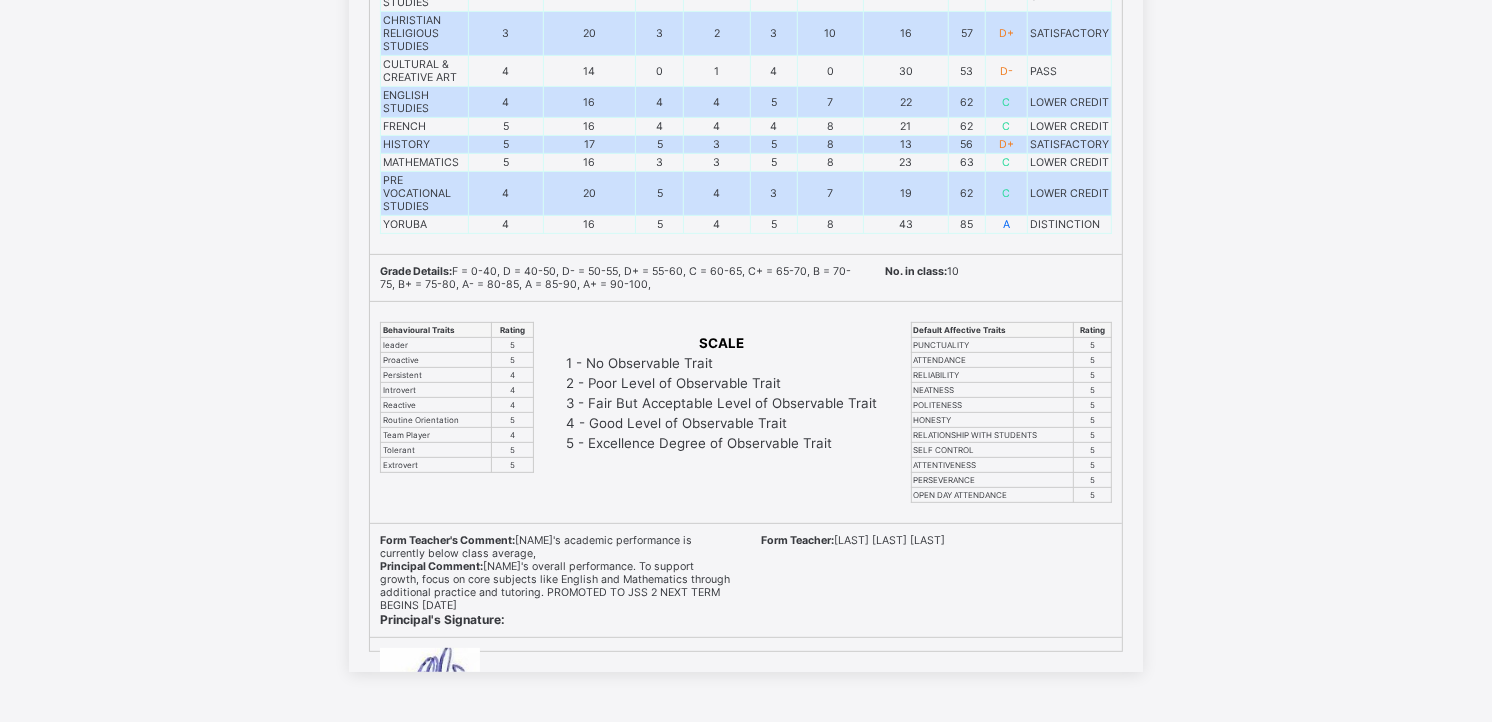 scroll, scrollTop: 387, scrollLeft: 0, axis: vertical 